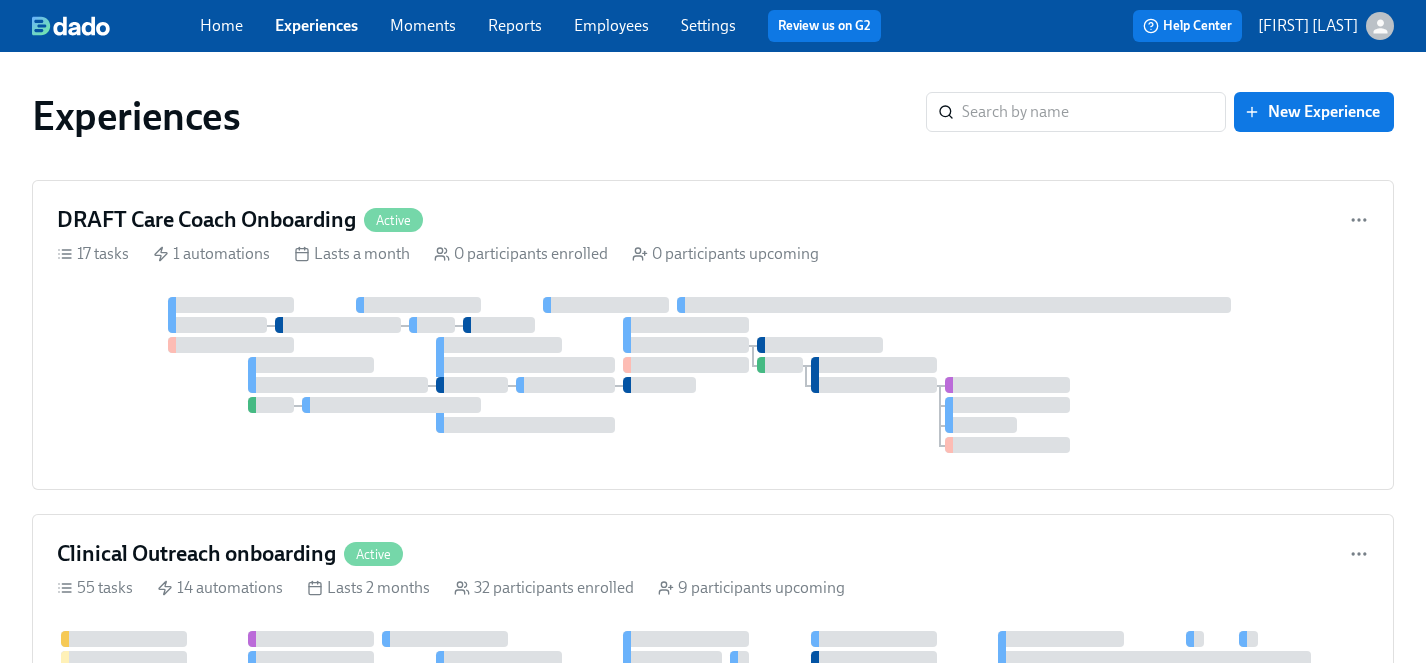 scroll, scrollTop: 0, scrollLeft: 0, axis: both 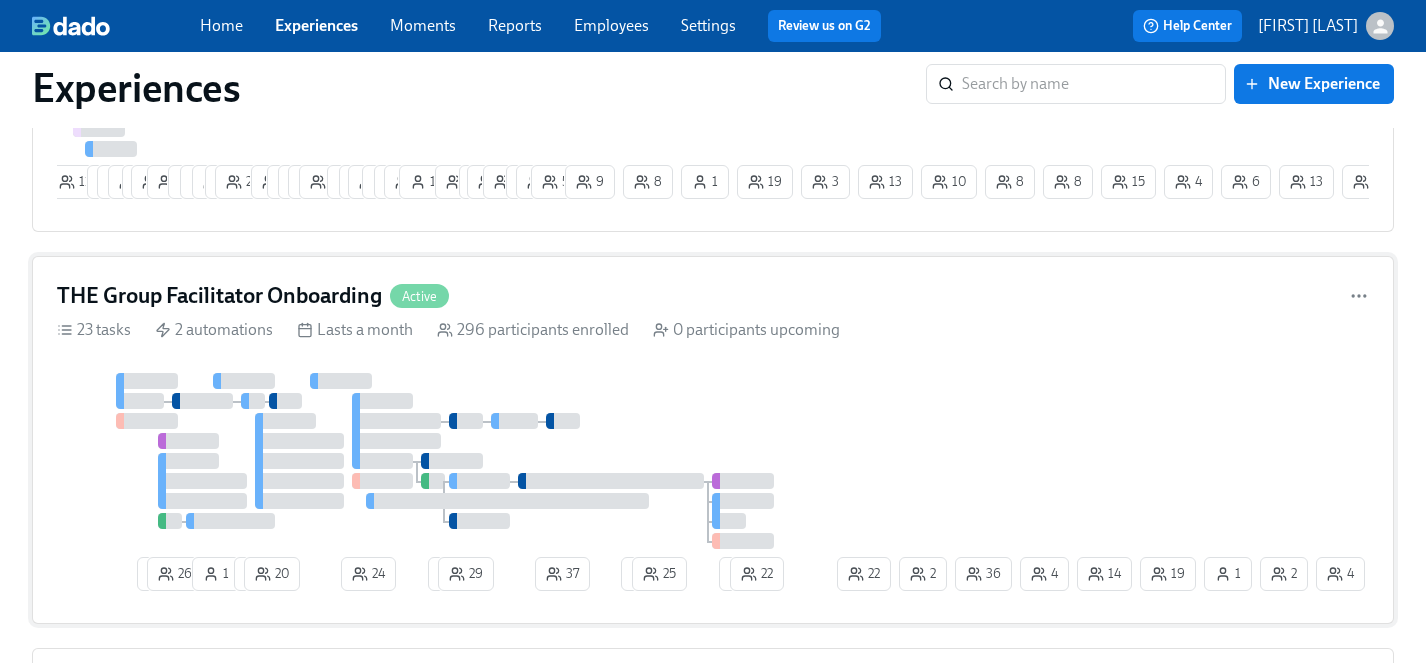 click on "1 26 1 1 20 24 1 29 37 3 25 2 19 4 36 14 4 2 2 22 1 22" at bounding box center [713, 486] 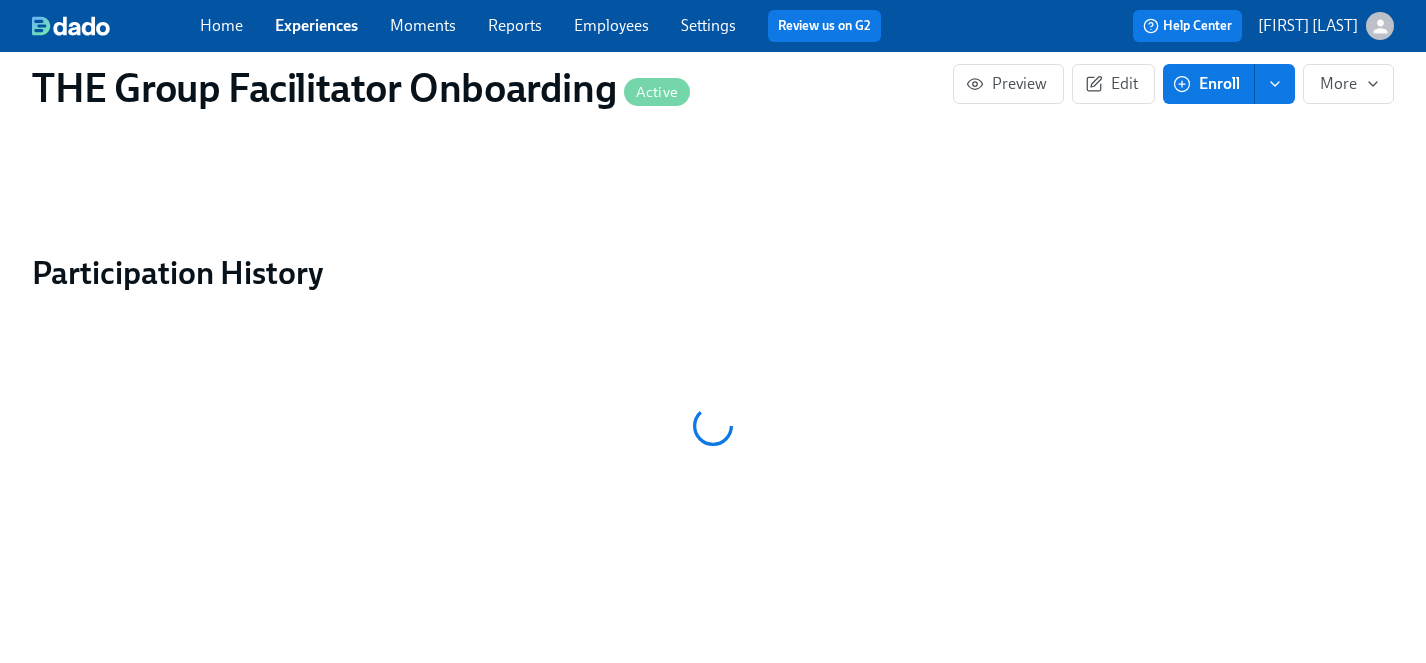 scroll, scrollTop: 0, scrollLeft: 0, axis: both 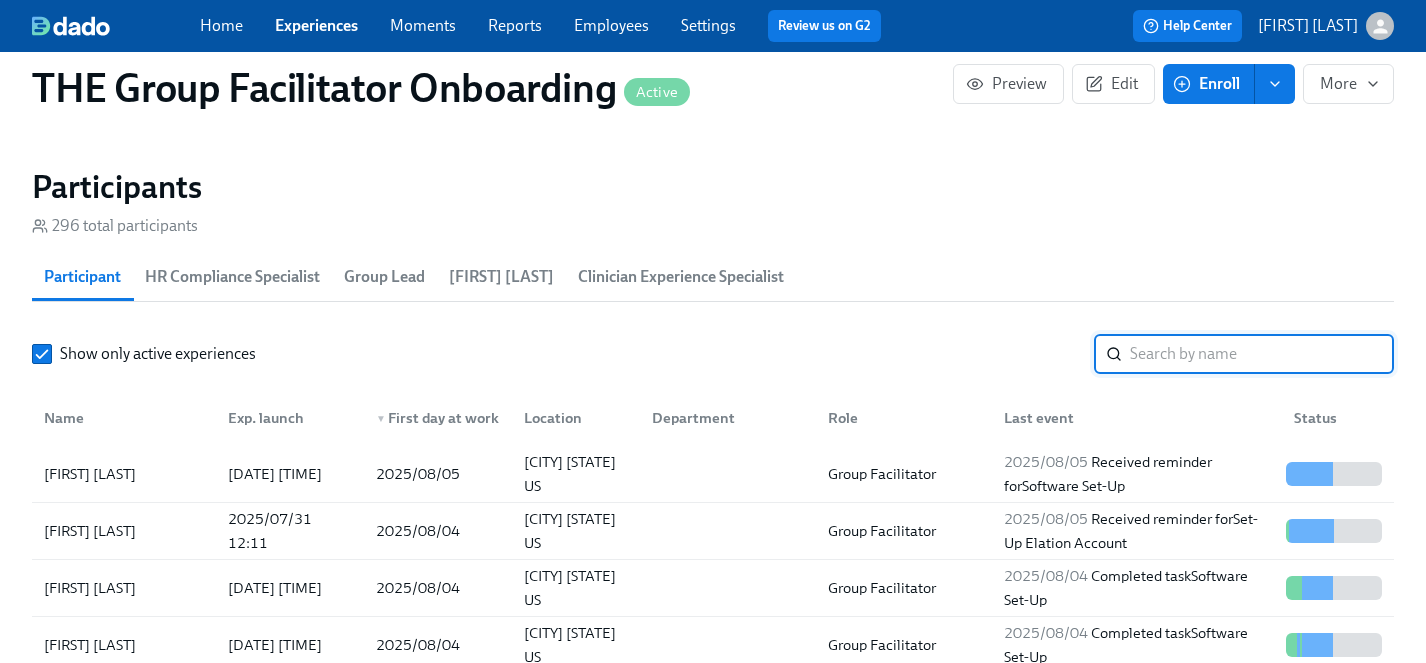 click at bounding box center [1262, 354] 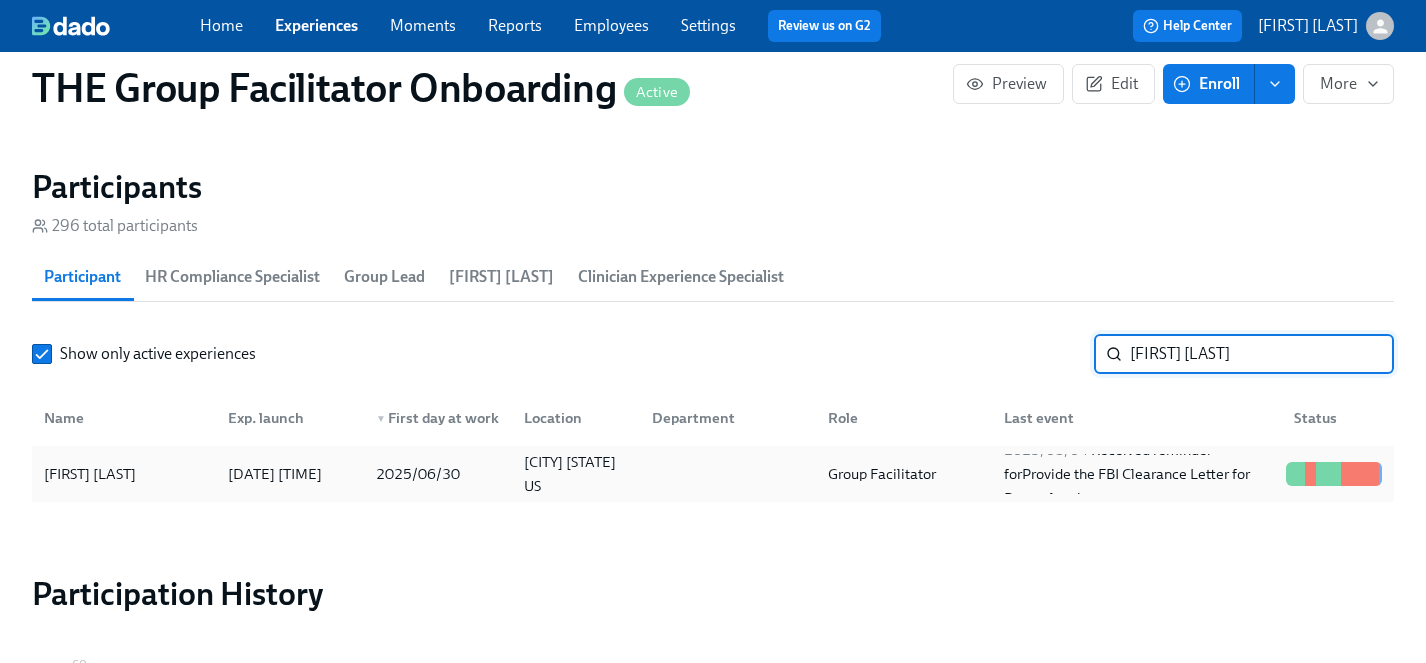 type on "kristen bo" 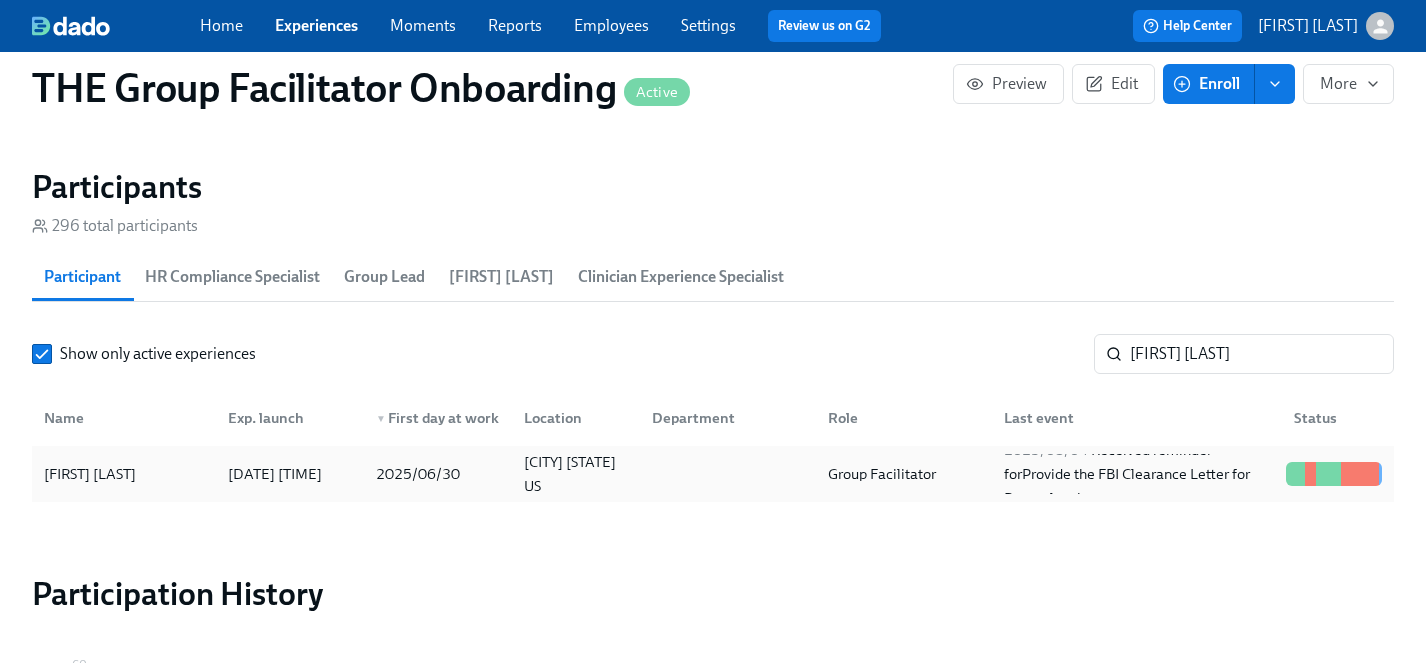 click on "Kristen Bowen" at bounding box center (90, 474) 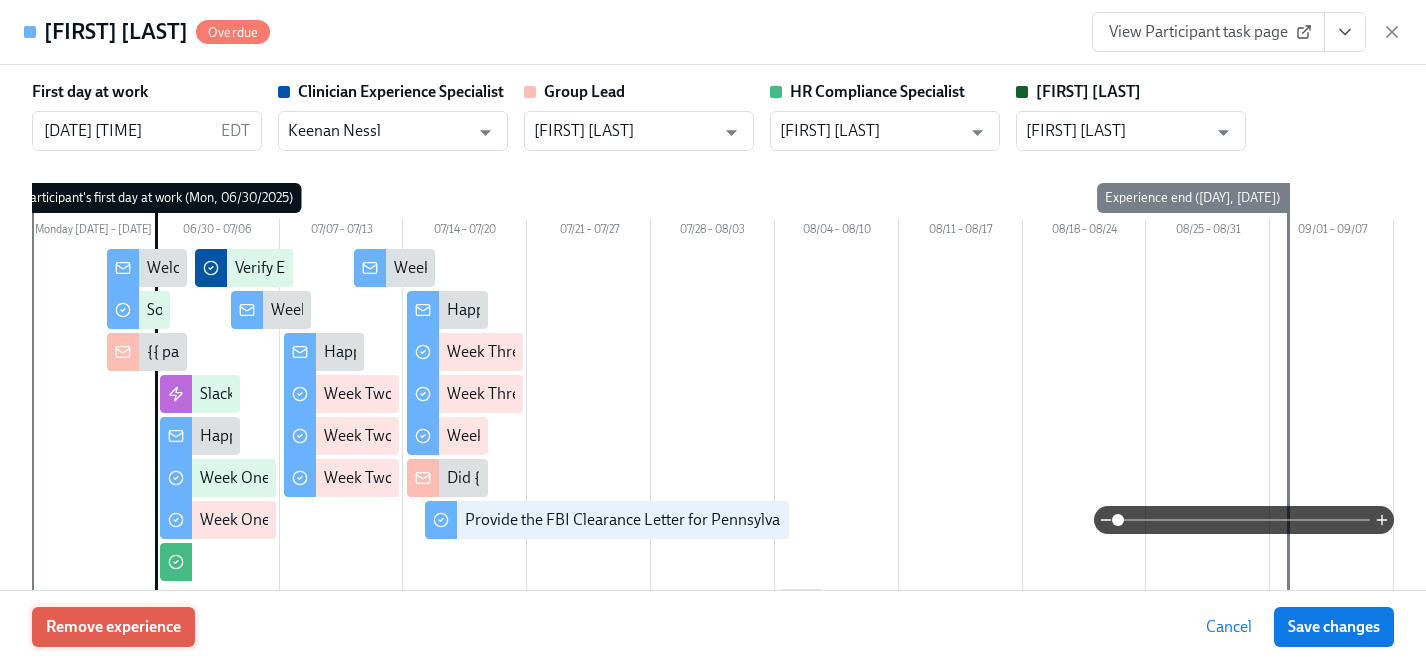 click on "Remove experience" at bounding box center [113, 627] 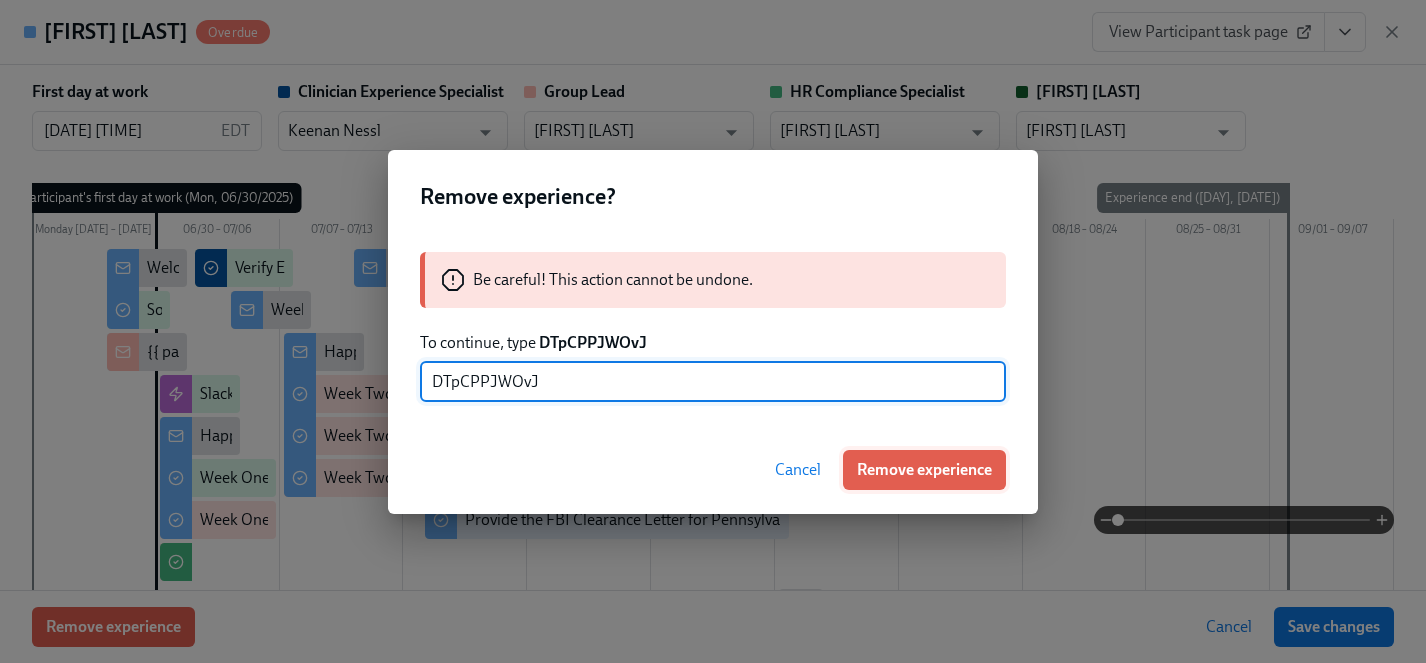 type on "DTpCPPJWOvJ" 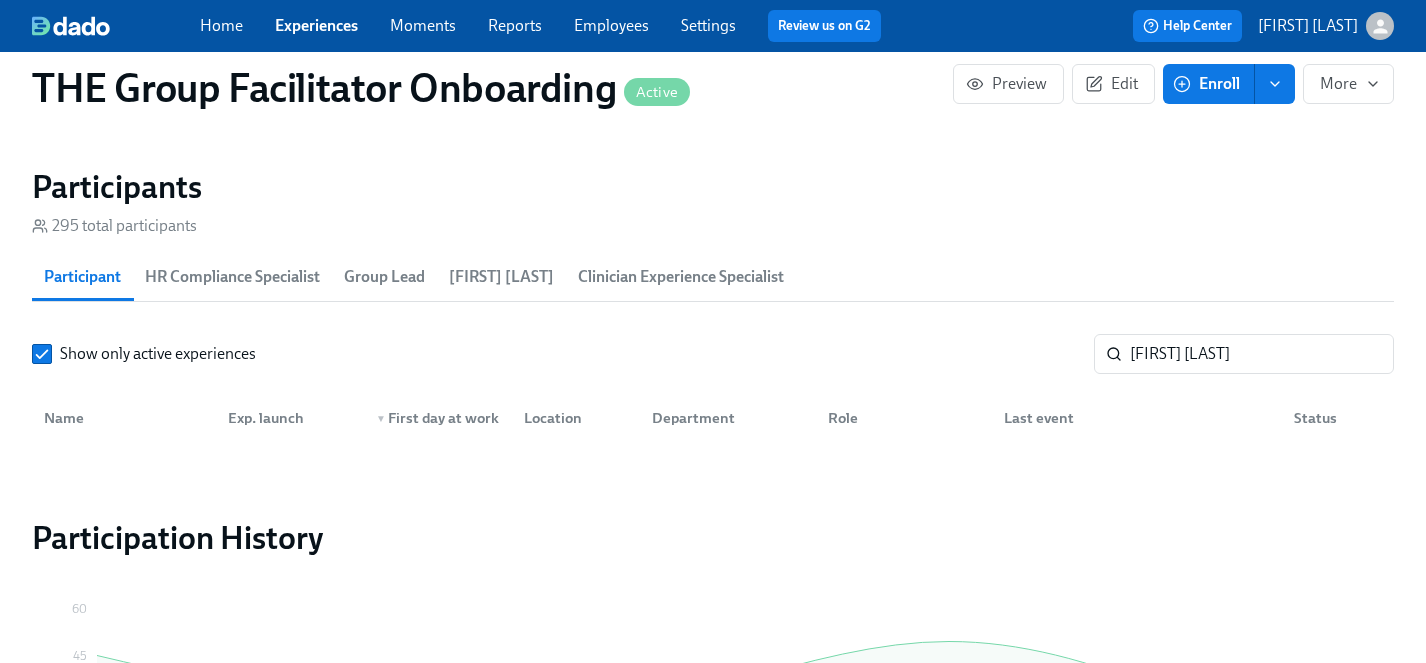 scroll, scrollTop: 0, scrollLeft: 28642, axis: horizontal 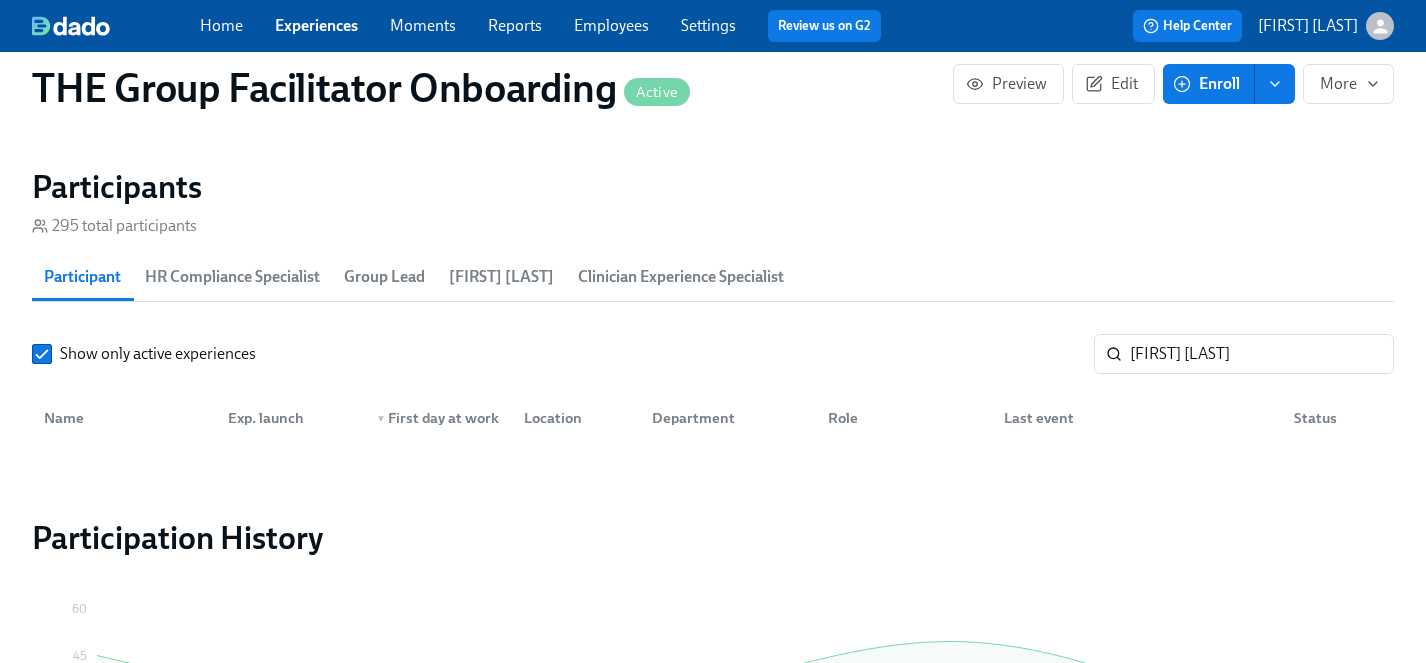 click on "Participants 295 total participants Participant HR Compliance Specialist Group Lead Paige Eber Clinician Experience Specialist Show only active experiences kristen bo ​ Name Exp. launch ▼ First day at work Location Department Role Last event Status" at bounding box center (713, 310) 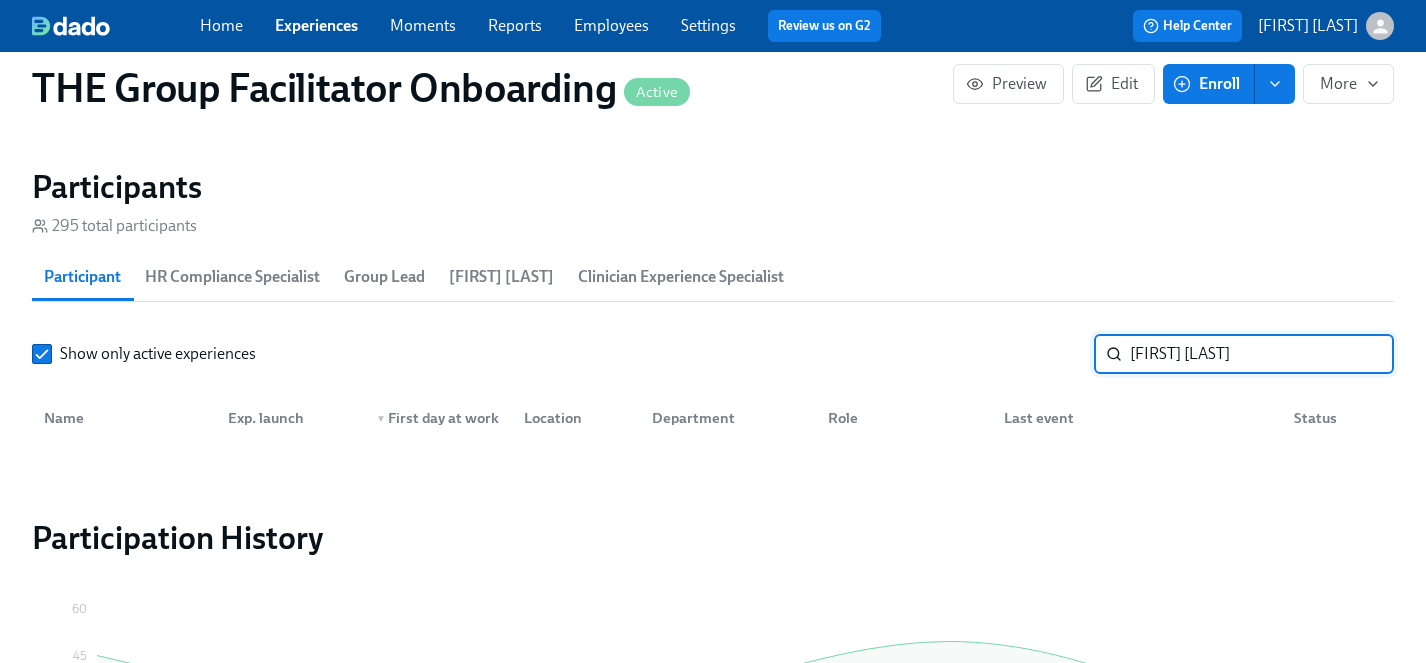 drag, startPoint x: 1227, startPoint y: 351, endPoint x: 951, endPoint y: 351, distance: 276 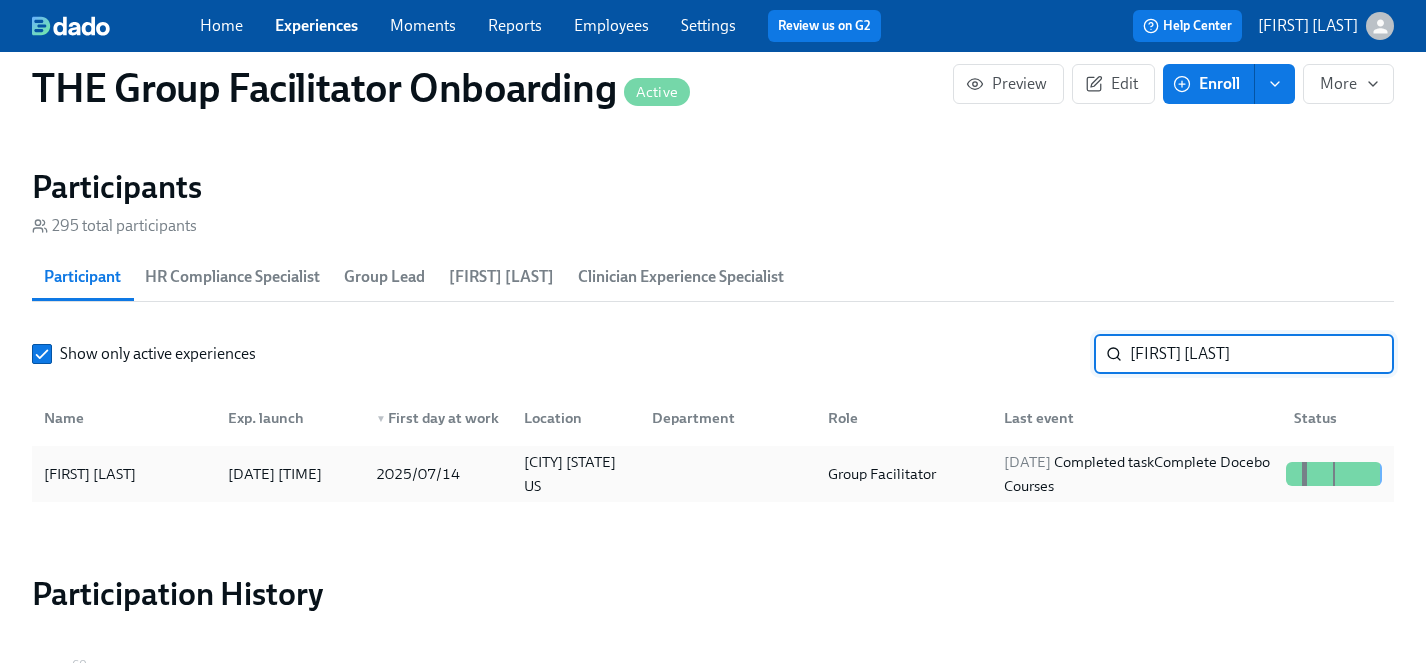 type on "ray r" 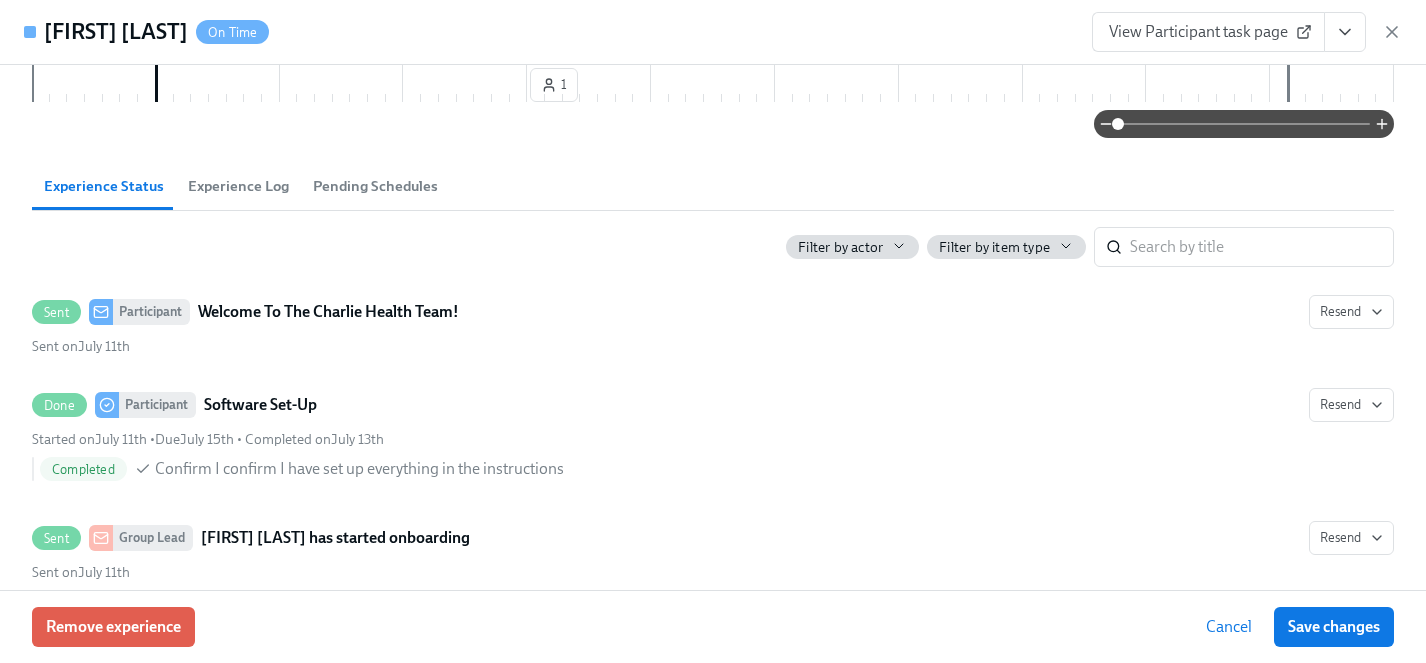 scroll, scrollTop: 287, scrollLeft: 0, axis: vertical 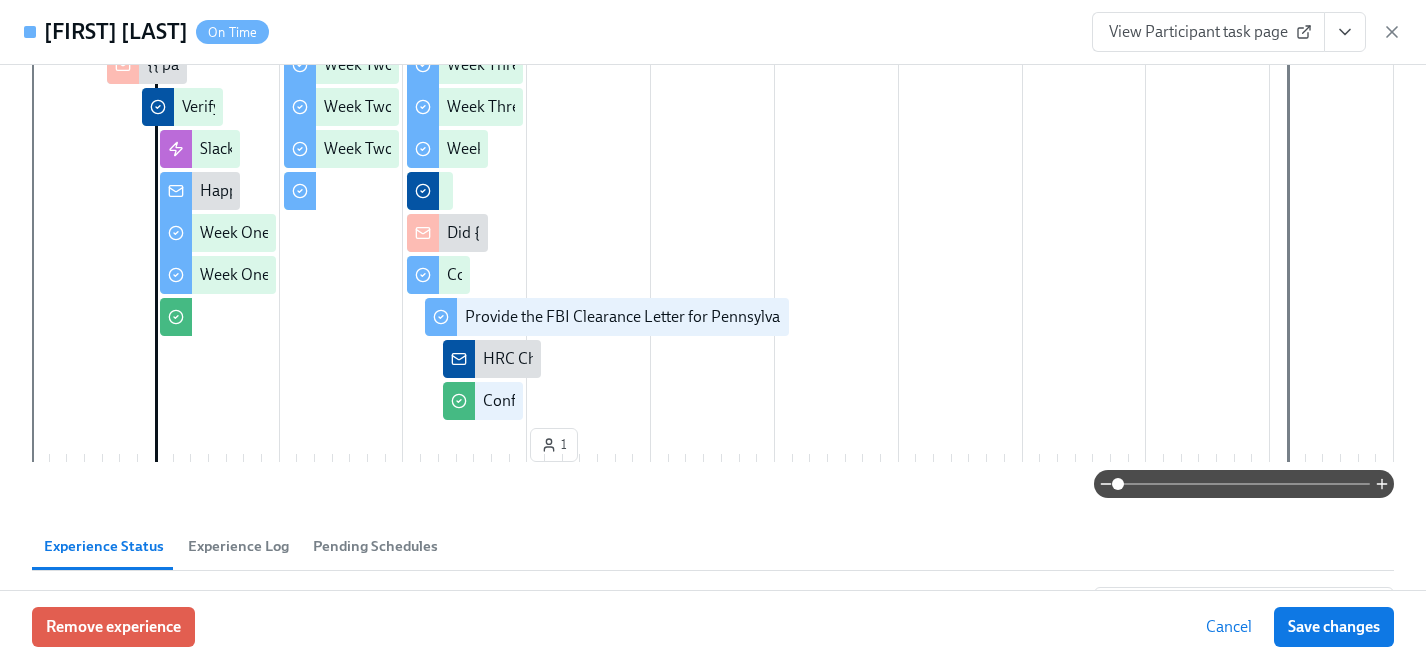 click on "View Participant task page" at bounding box center [1208, 32] 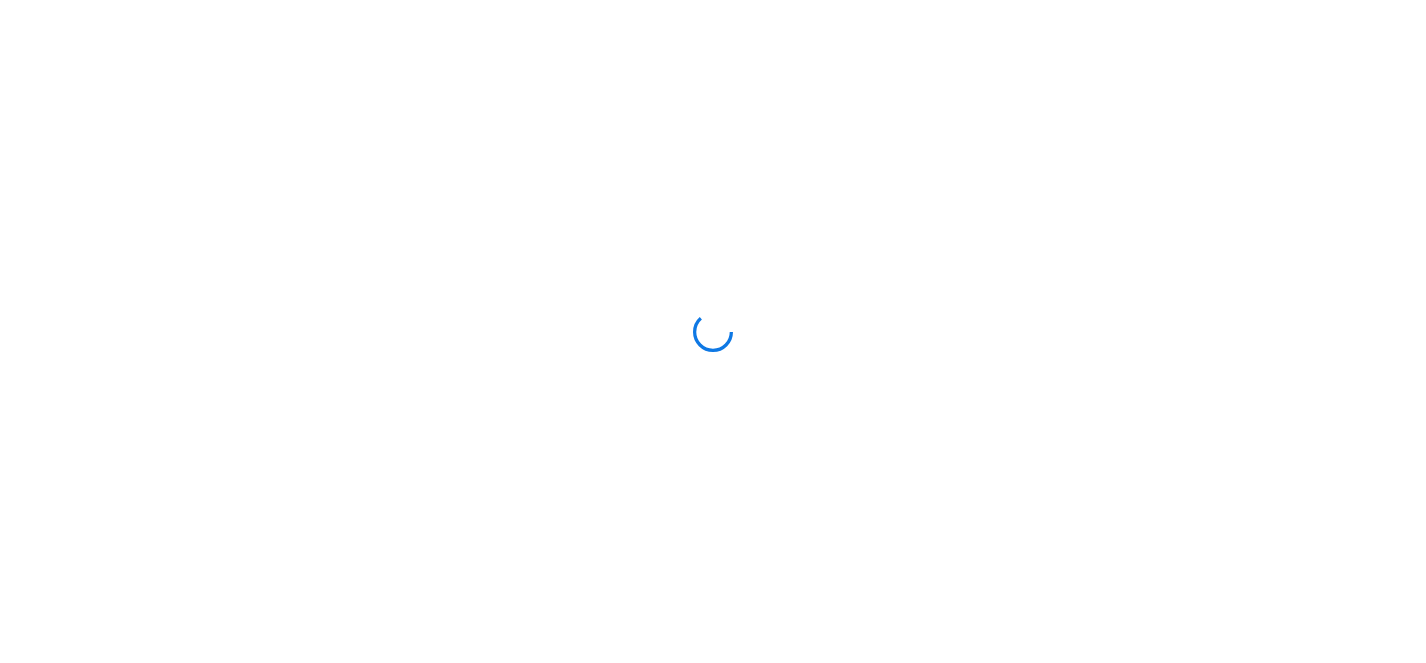 scroll, scrollTop: 0, scrollLeft: 0, axis: both 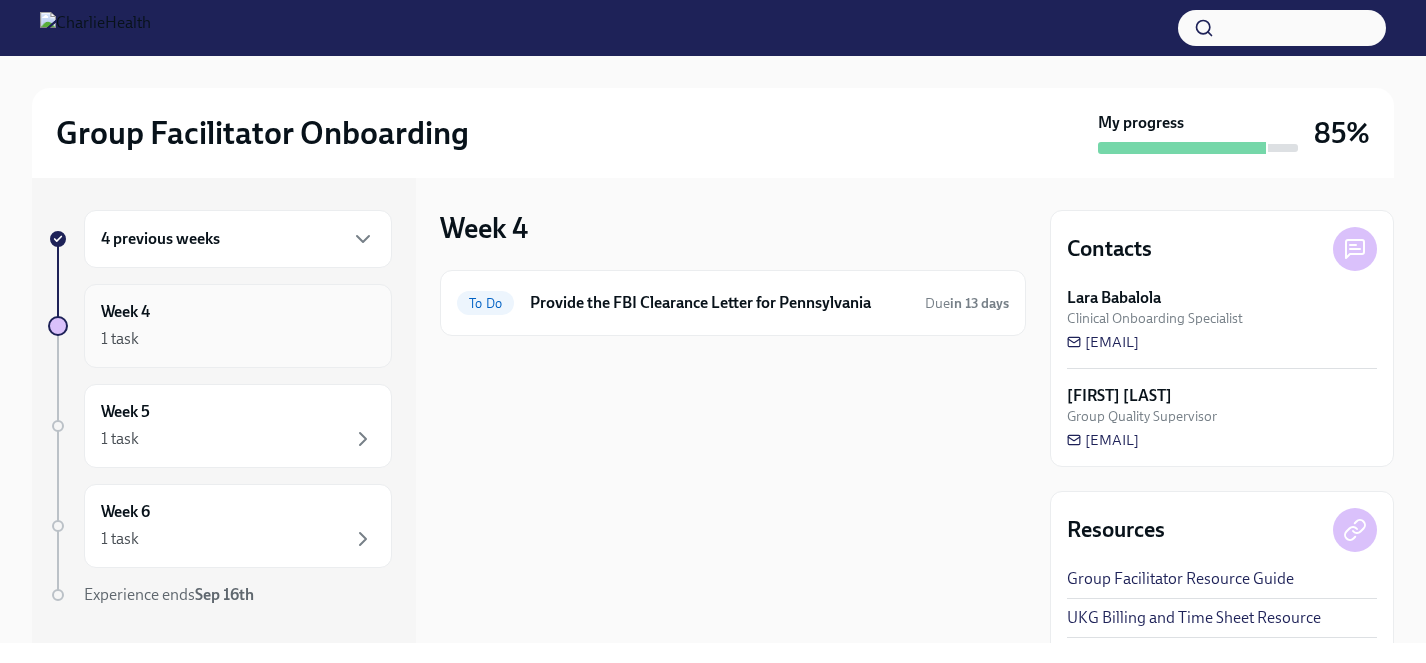 click on "Week 4 1 task" at bounding box center (238, 326) 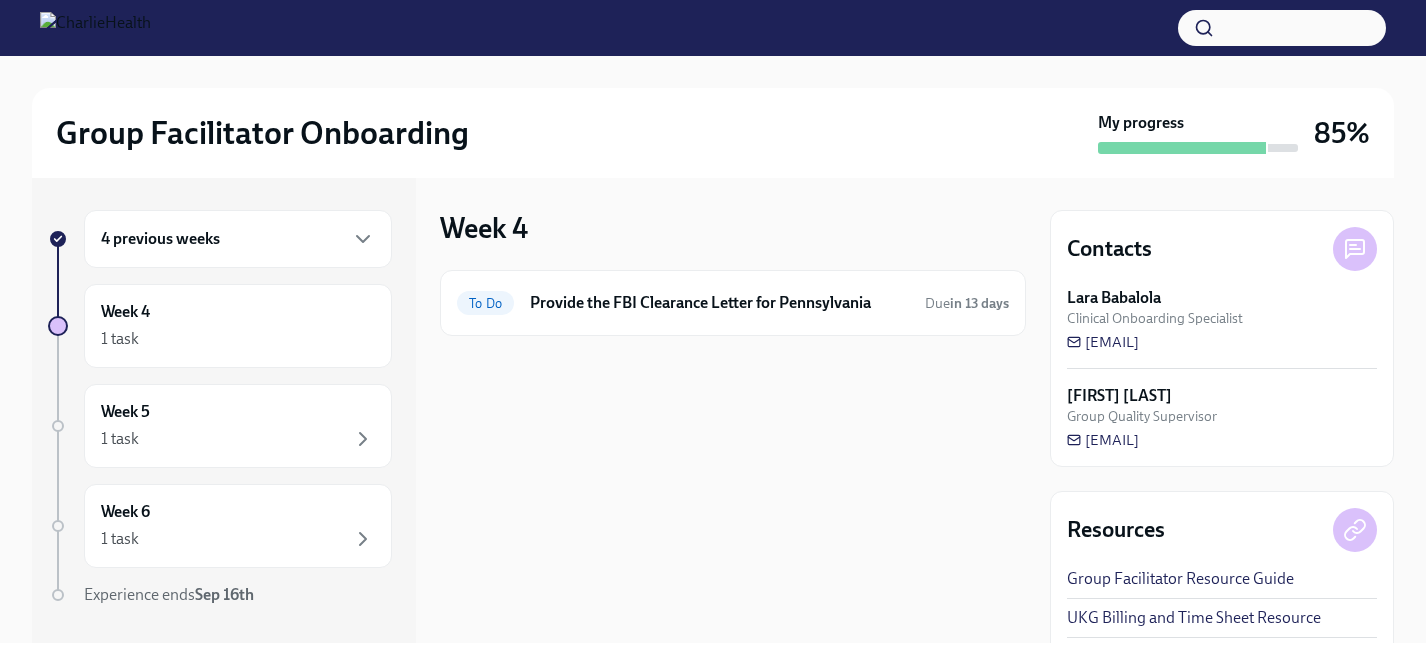 click on "4 previous weeks" at bounding box center (238, 239) 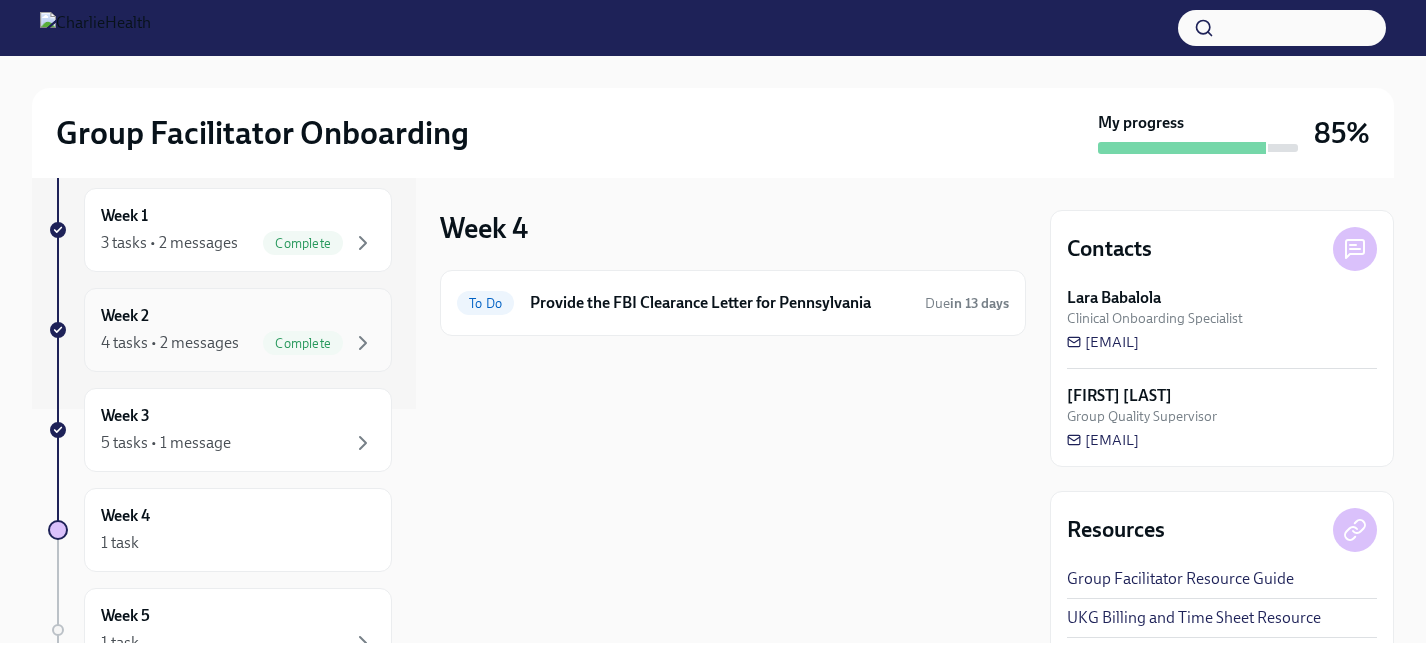scroll, scrollTop: 260, scrollLeft: 0, axis: vertical 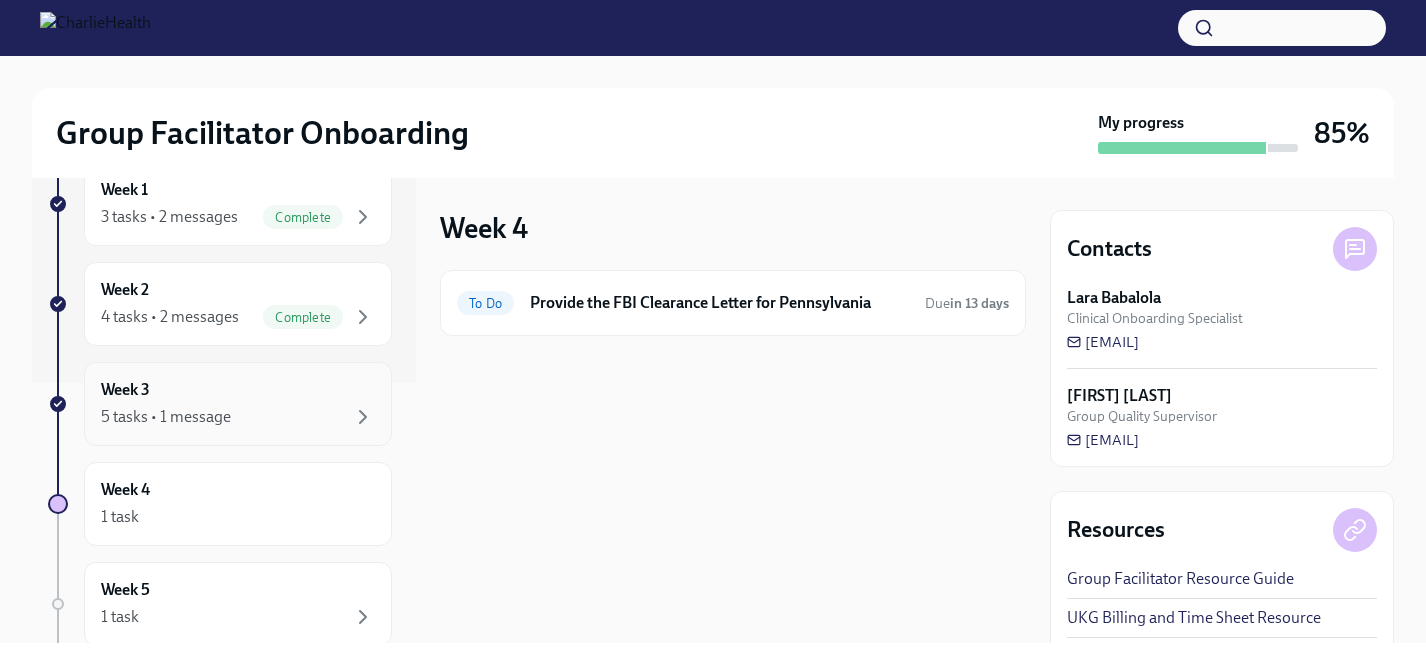 click on "5 tasks • 1 message" at bounding box center (238, 417) 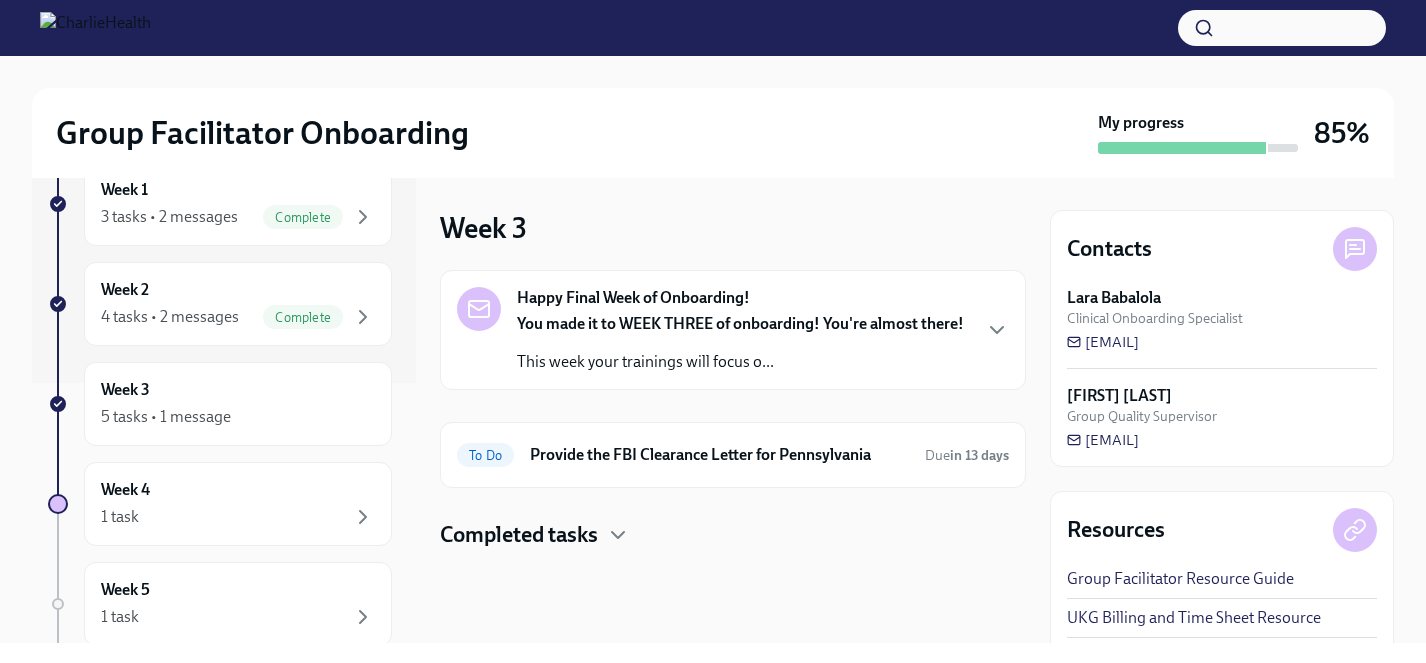 click on "You made it to WEEK THREE of onboarding! You're almost there!
This week your trainings will focus o..." at bounding box center [740, 343] 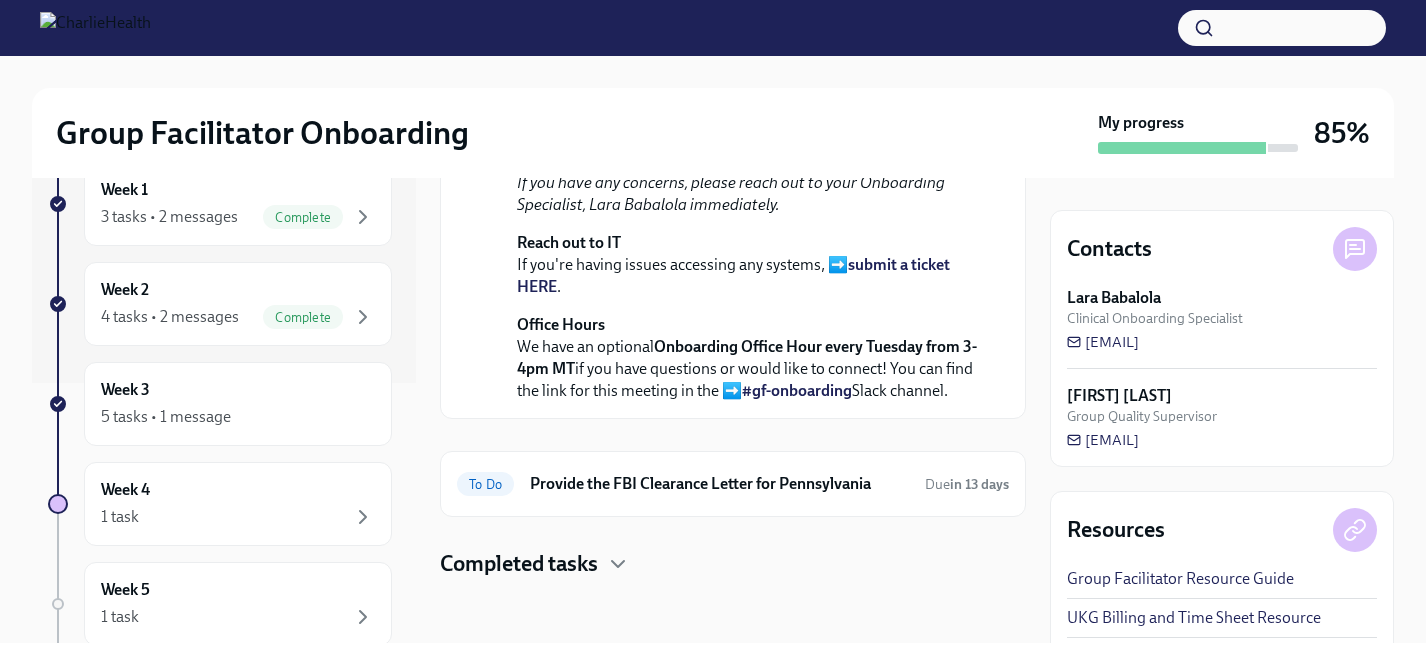 scroll, scrollTop: 767, scrollLeft: 0, axis: vertical 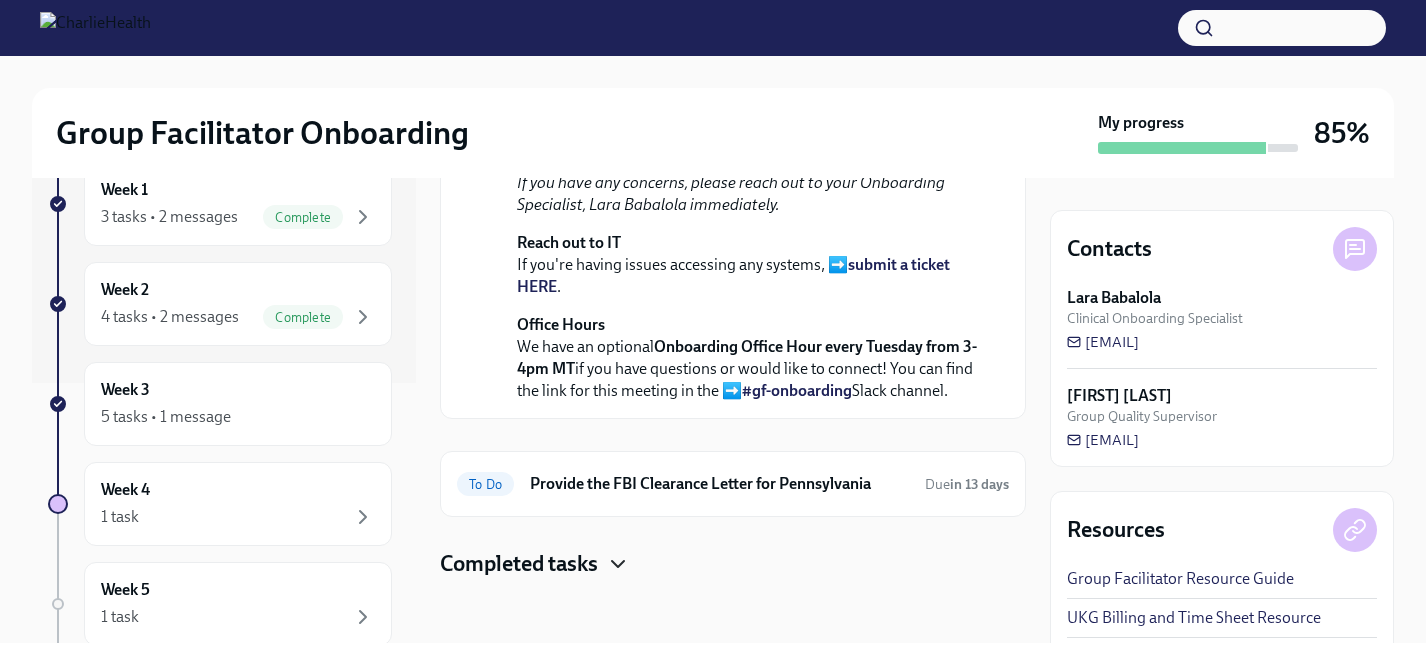 click 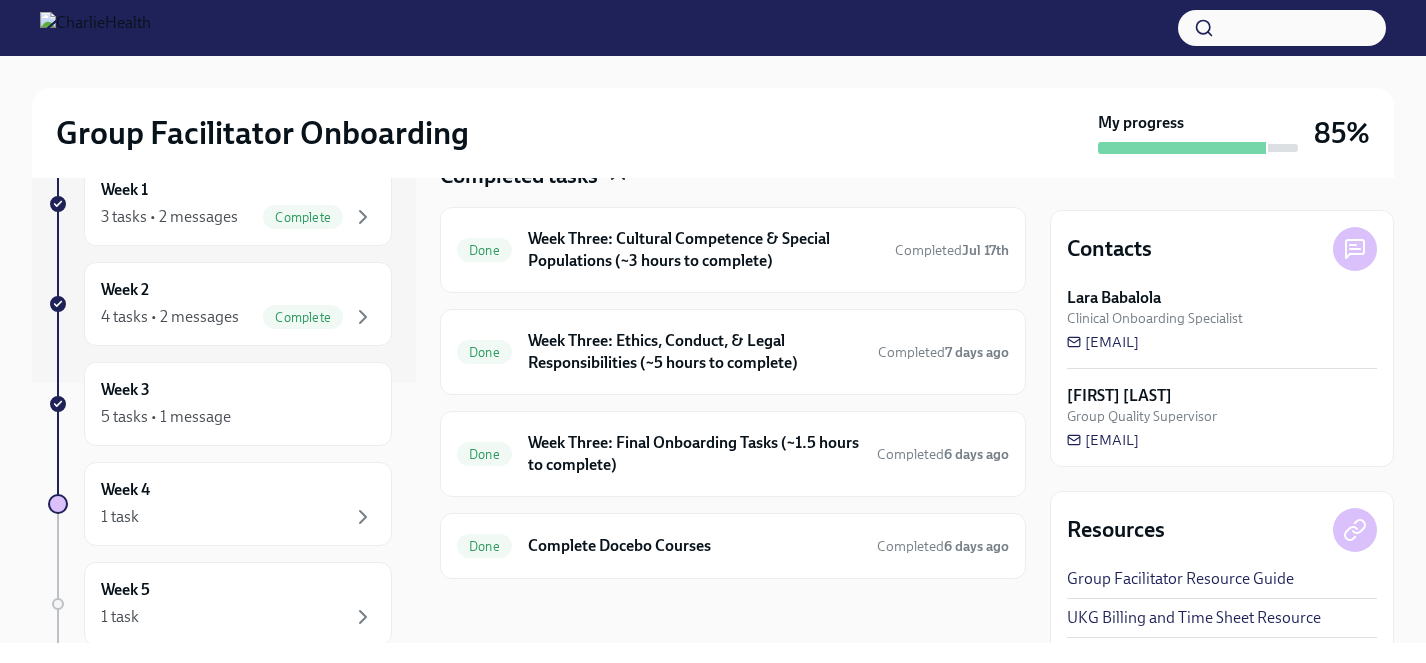 scroll, scrollTop: 1155, scrollLeft: 0, axis: vertical 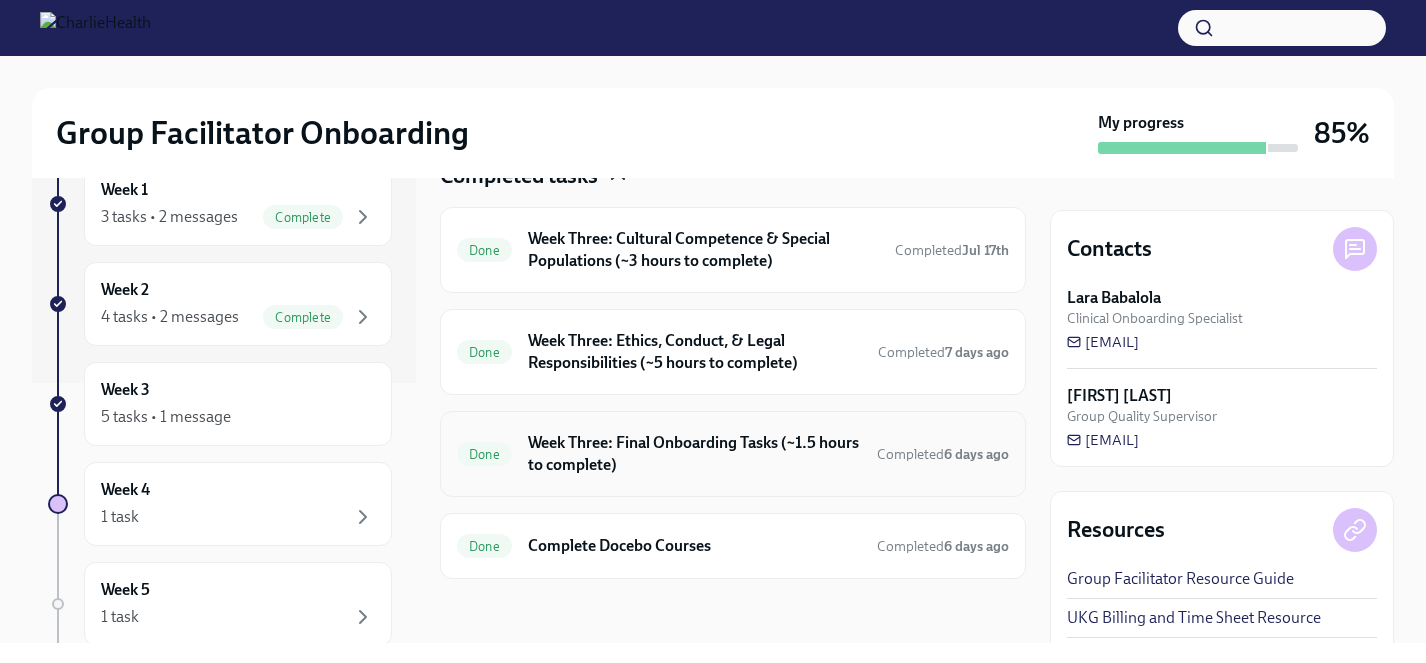 click on "Week Three: Final Onboarding Tasks (~1.5 hours to complete)" at bounding box center (694, 454) 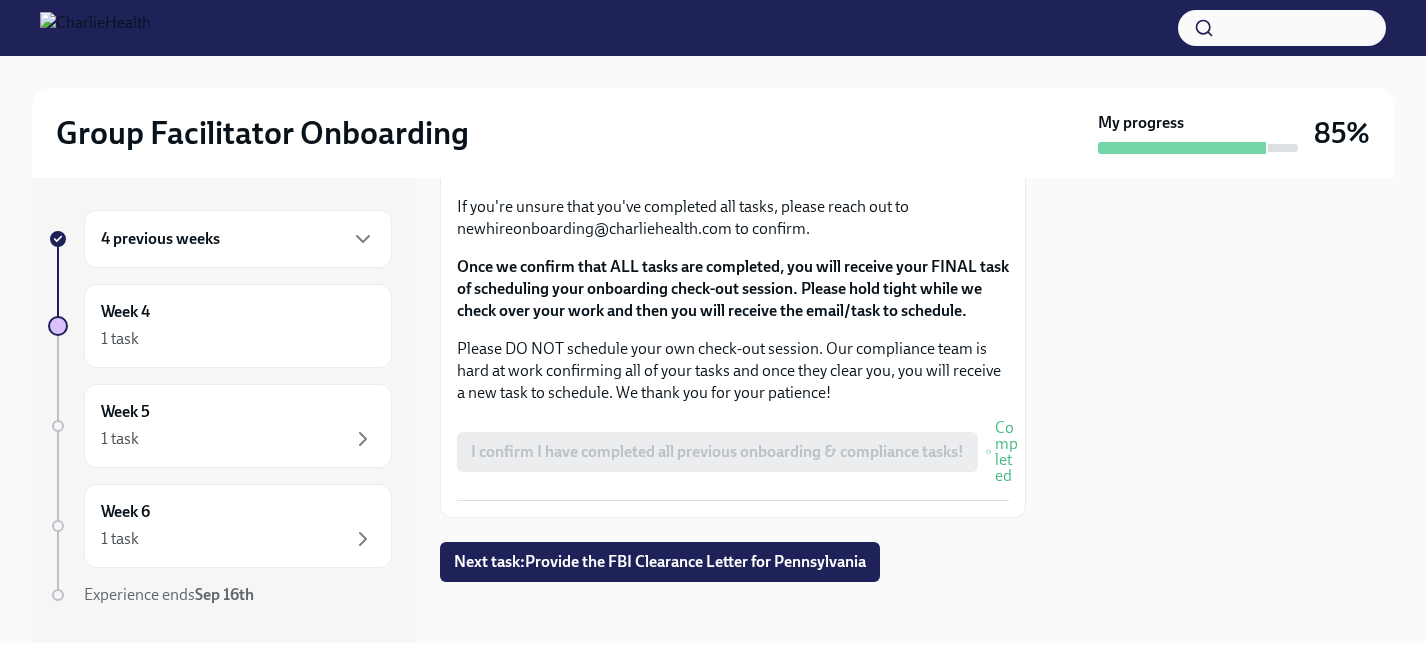 scroll, scrollTop: 1871, scrollLeft: 0, axis: vertical 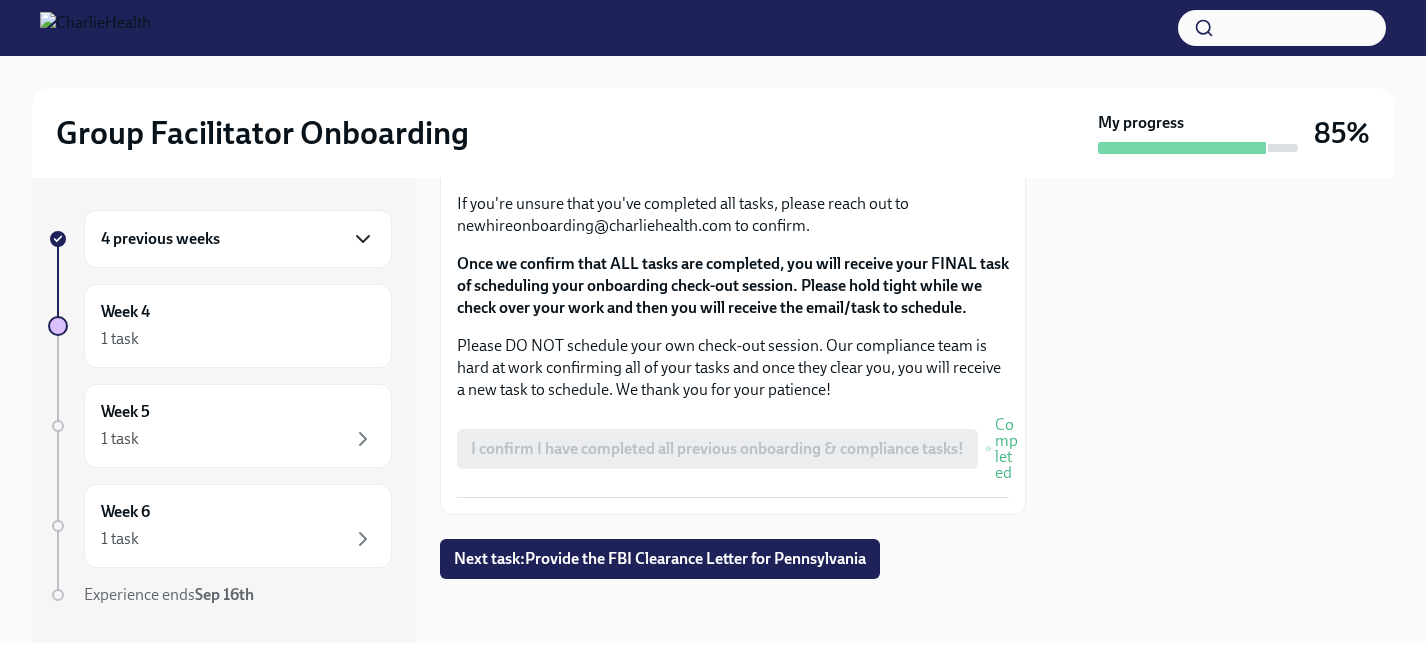 click 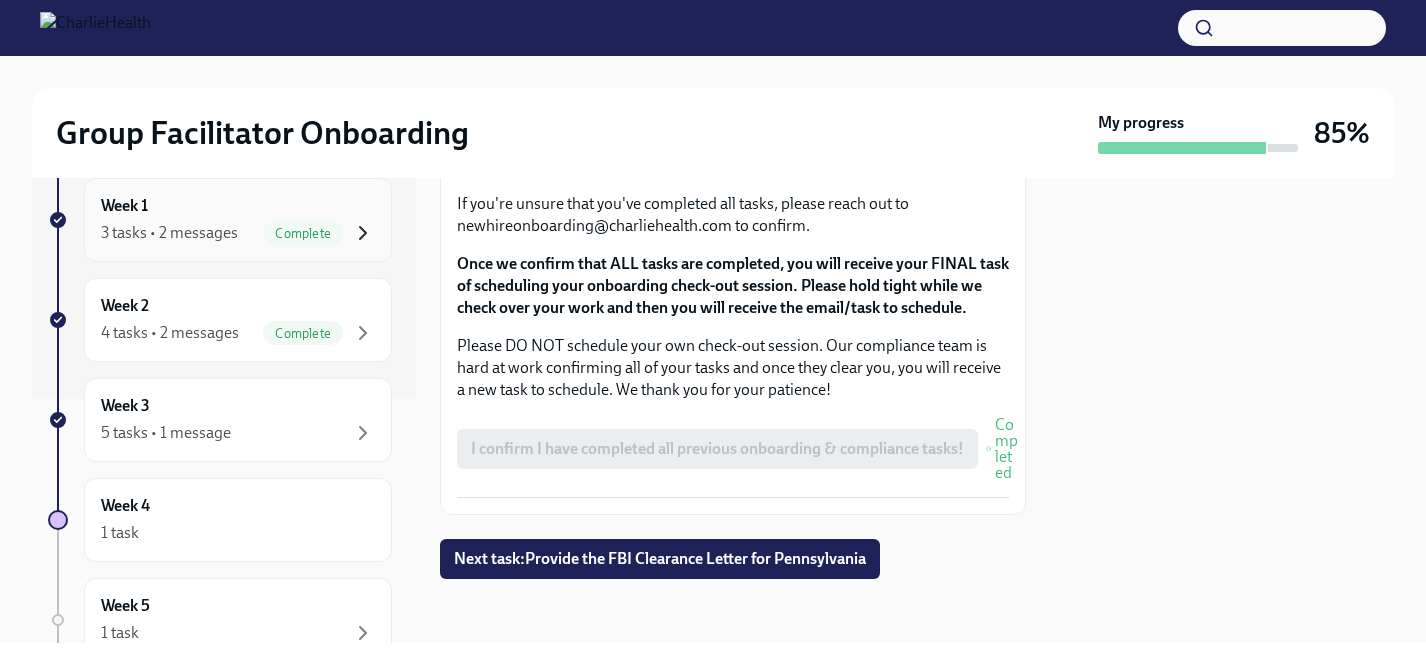 scroll, scrollTop: 0, scrollLeft: 0, axis: both 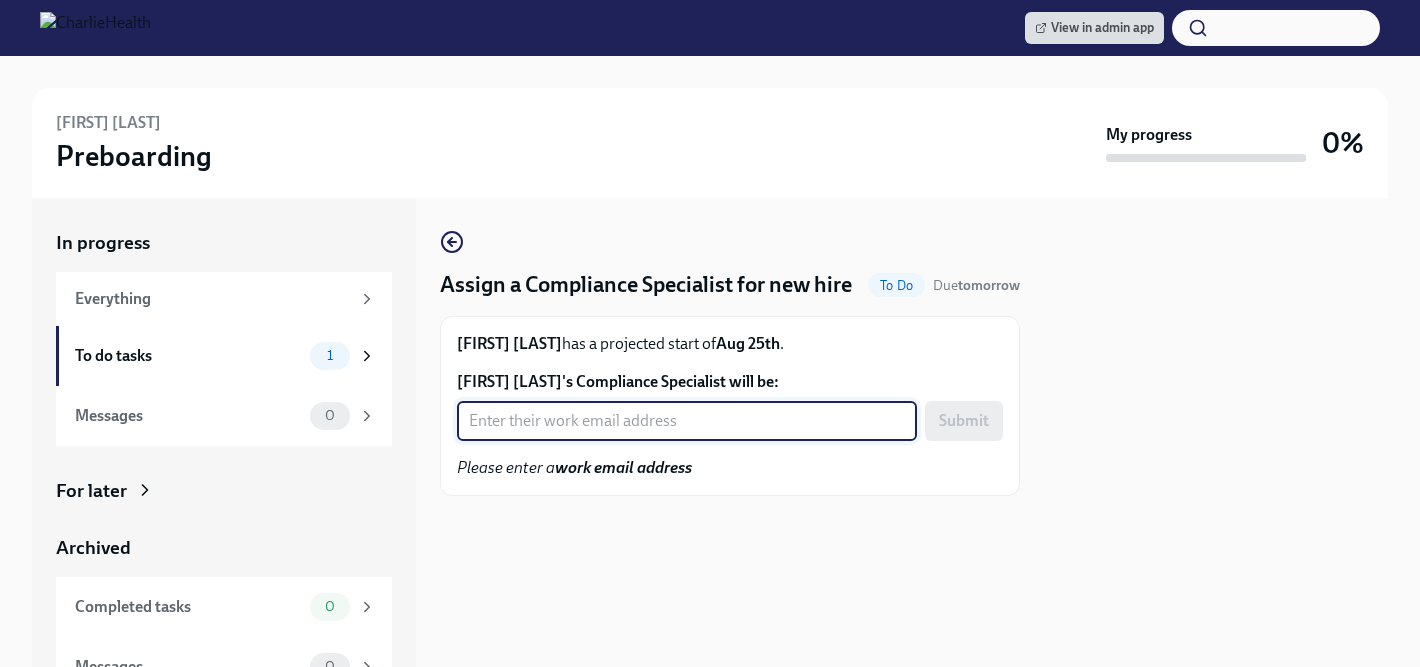 click on "[FIRST] [LAST]'s Compliance Specialist will be:" at bounding box center (687, 421) 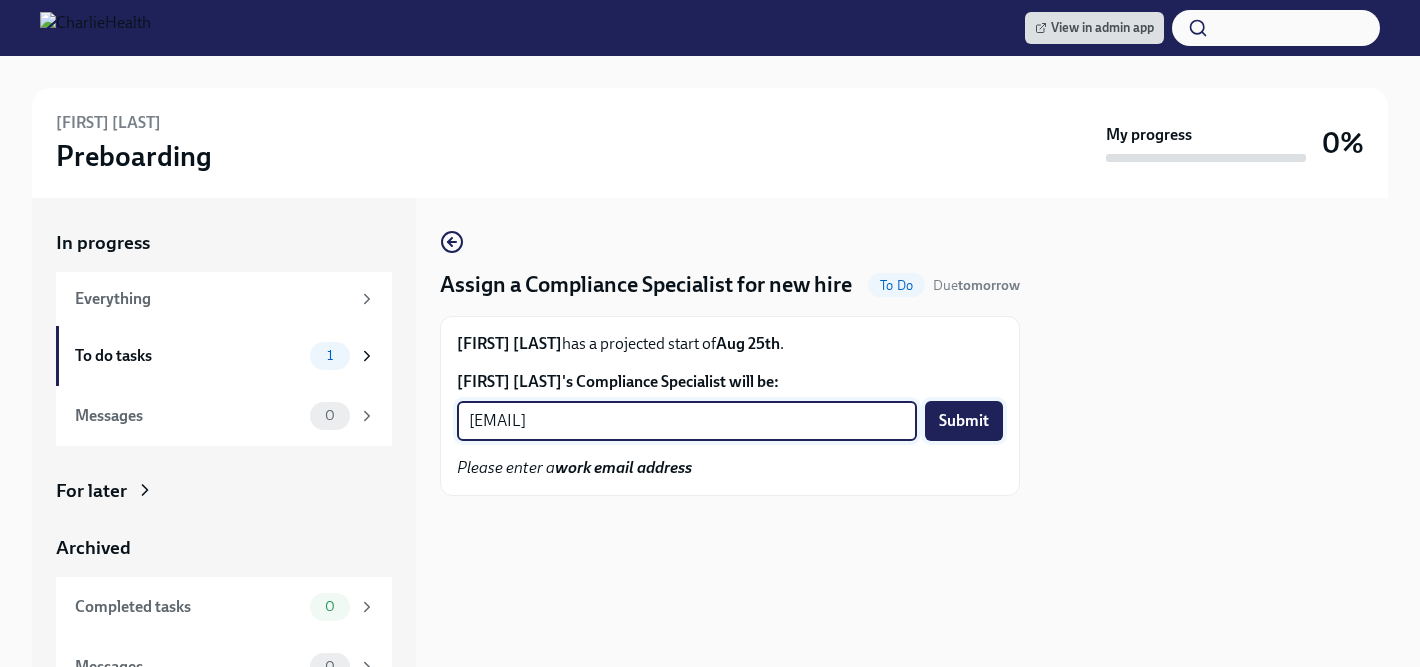 type on "[EMAIL]" 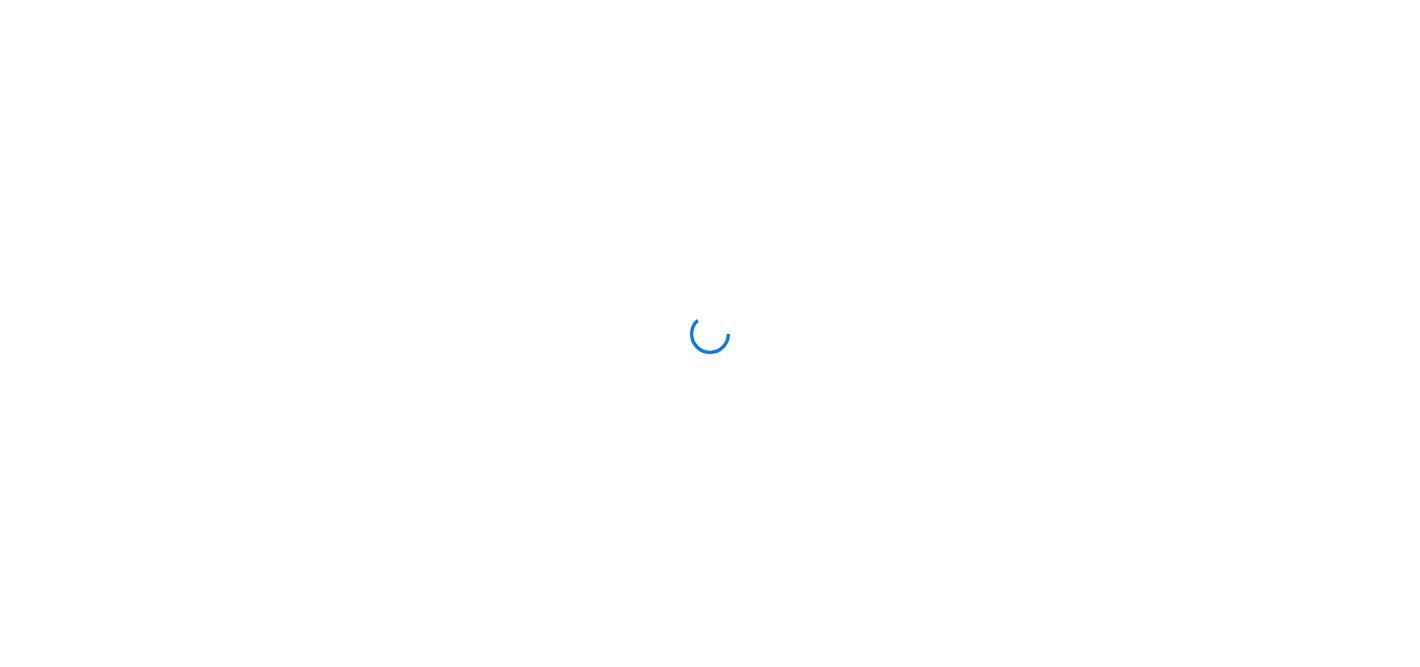 scroll, scrollTop: 0, scrollLeft: 0, axis: both 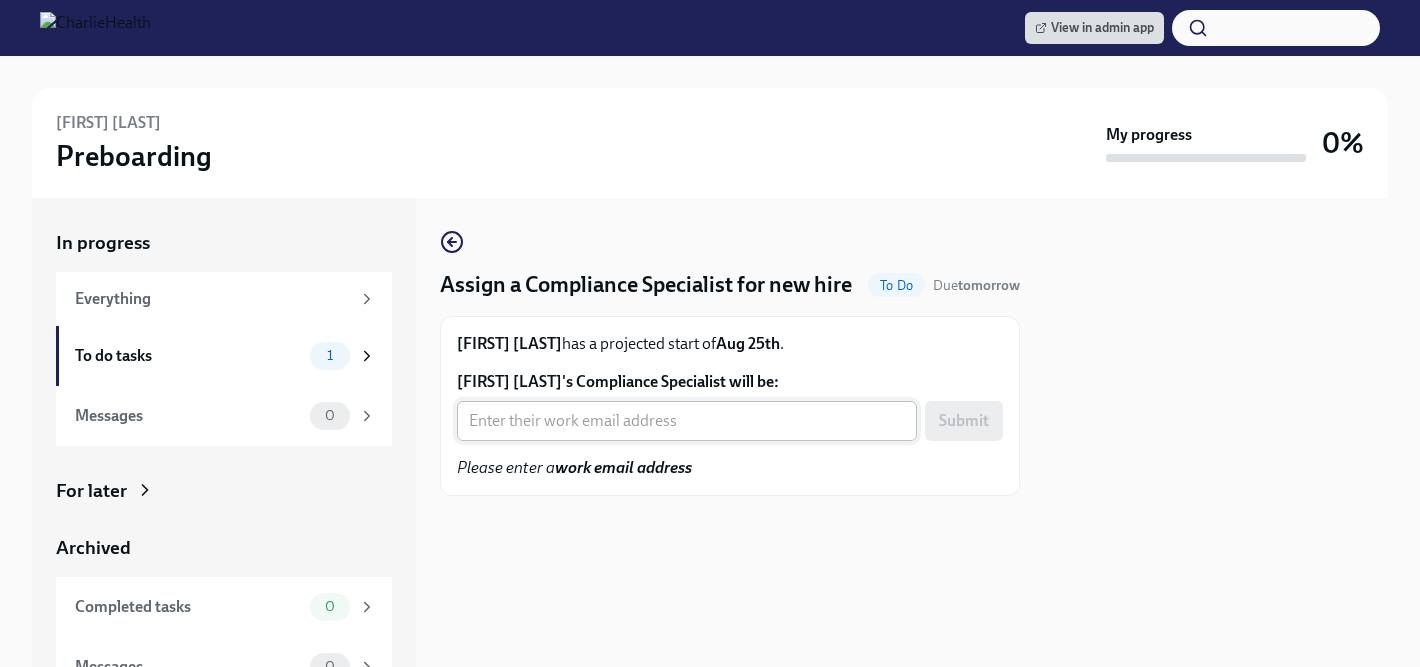 click on "[FIRST] [LAST]'s Compliance Specialist will be:" at bounding box center [687, 421] 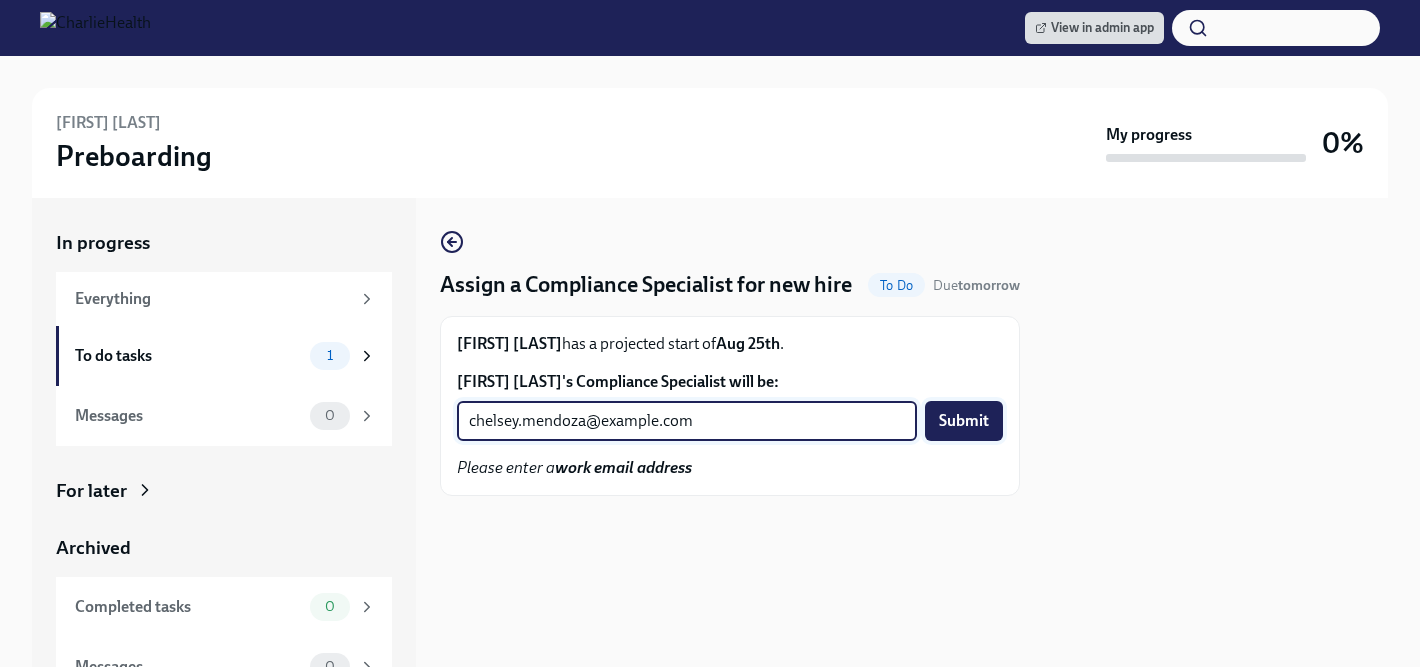 type on "chelsey.mendoza@example.com" 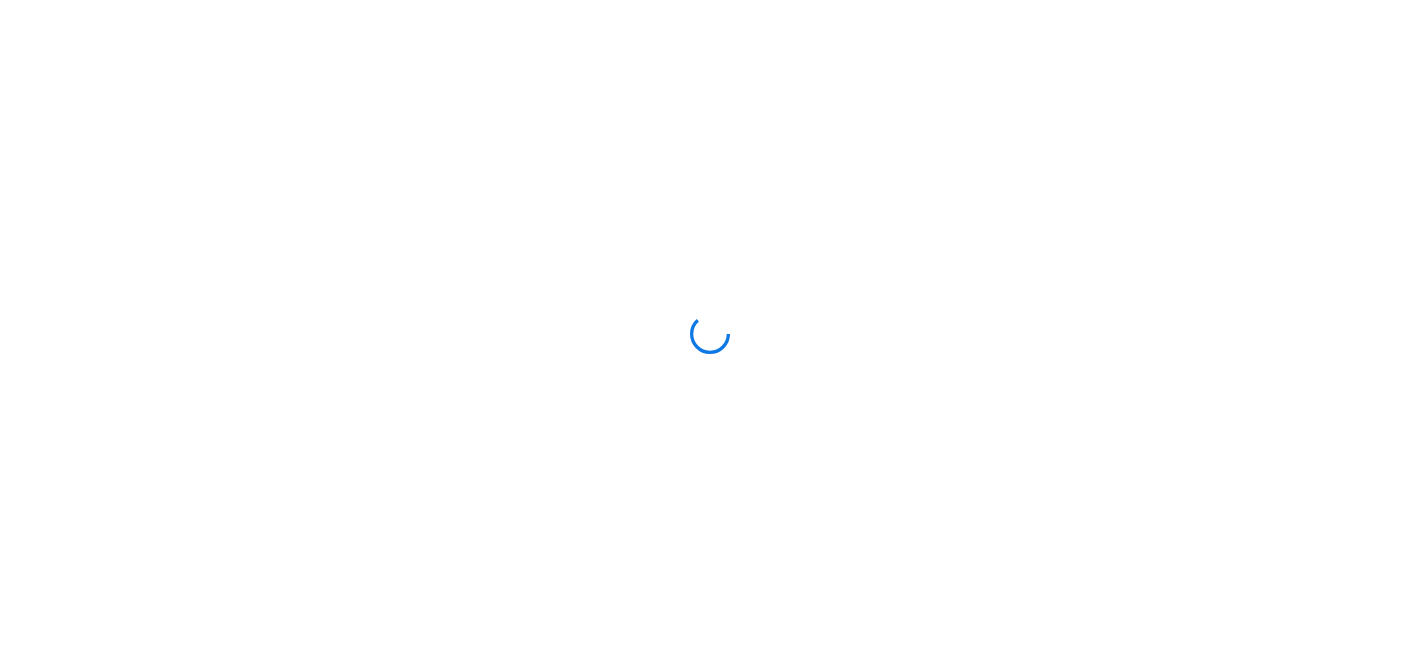 scroll, scrollTop: 0, scrollLeft: 0, axis: both 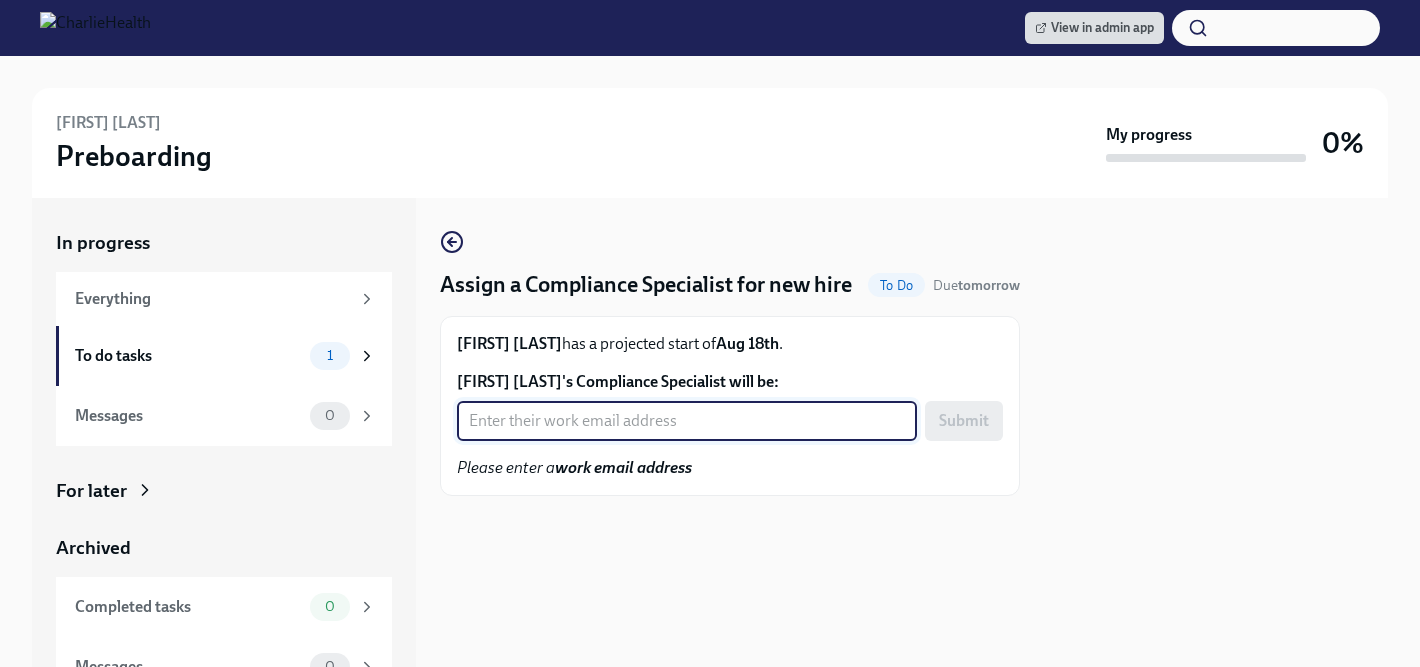 click on "[FIRST] [LAST]'s Compliance Specialist will be:" at bounding box center [687, 421] 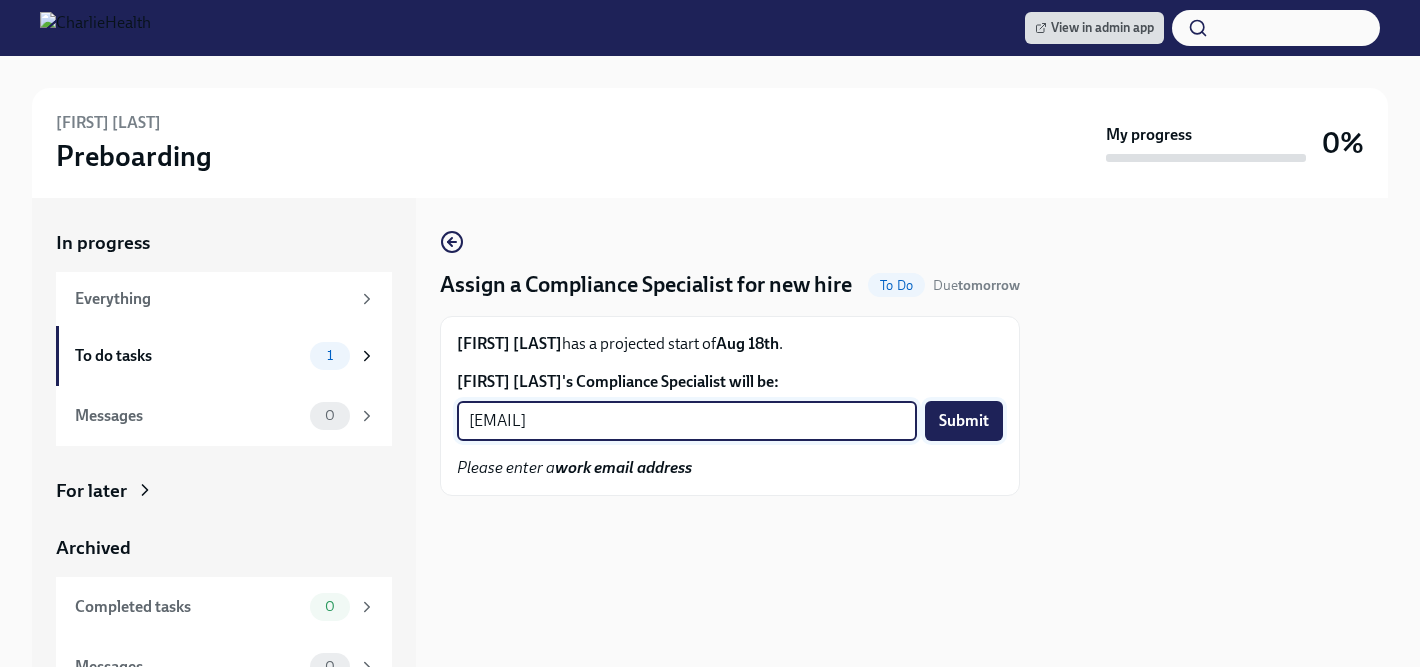 type on "[EMAIL]" 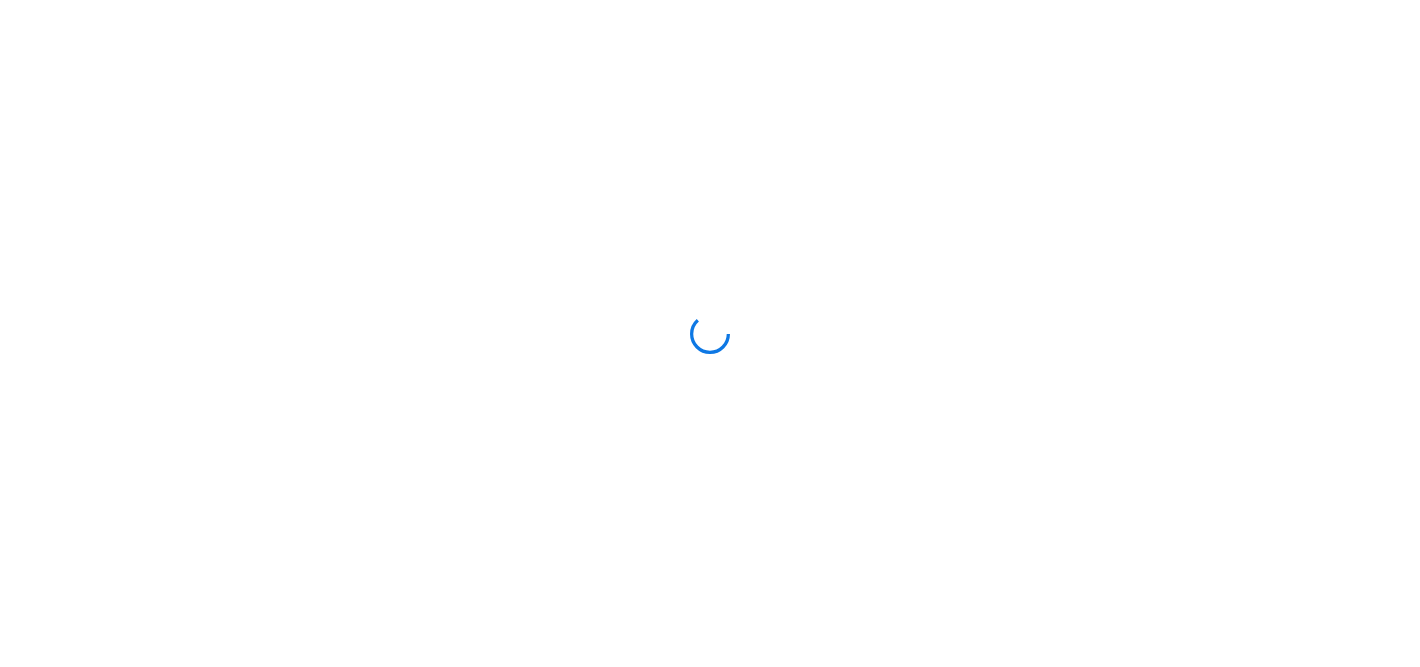 scroll, scrollTop: 0, scrollLeft: 0, axis: both 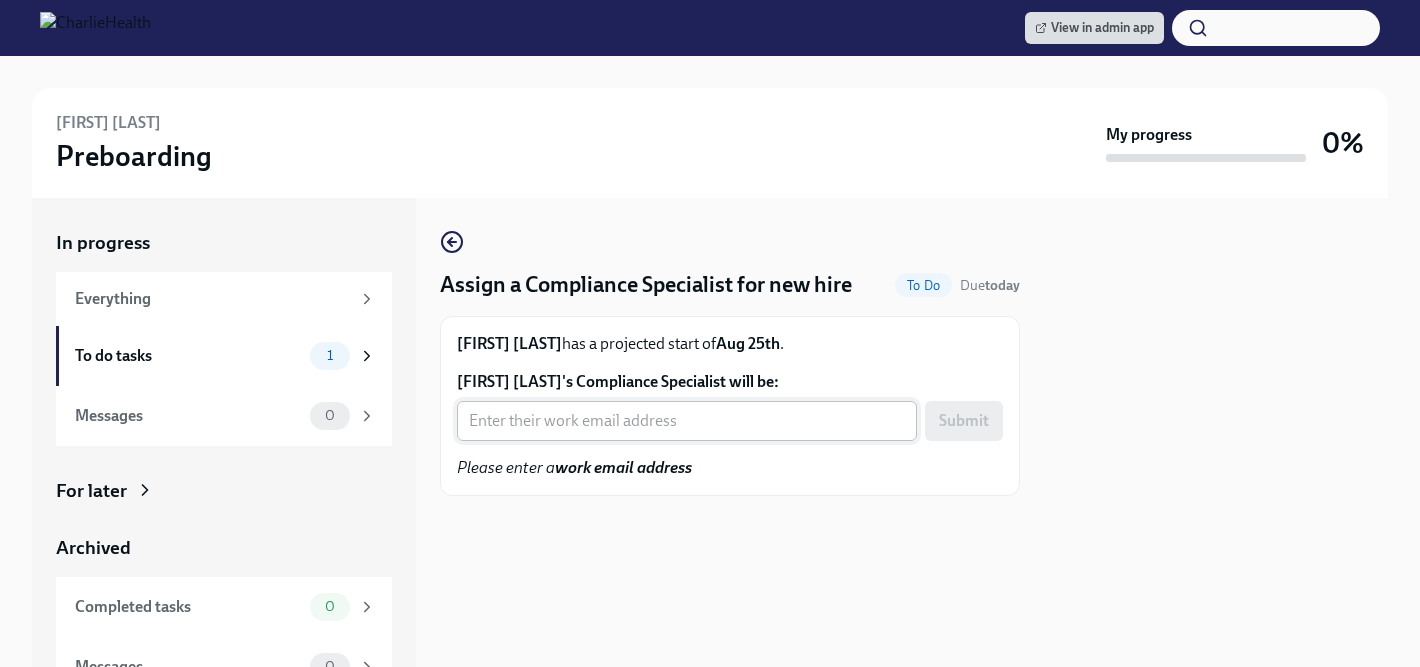 click on "[FIRST] [LAST]'s Compliance Specialist will be:" at bounding box center (687, 421) 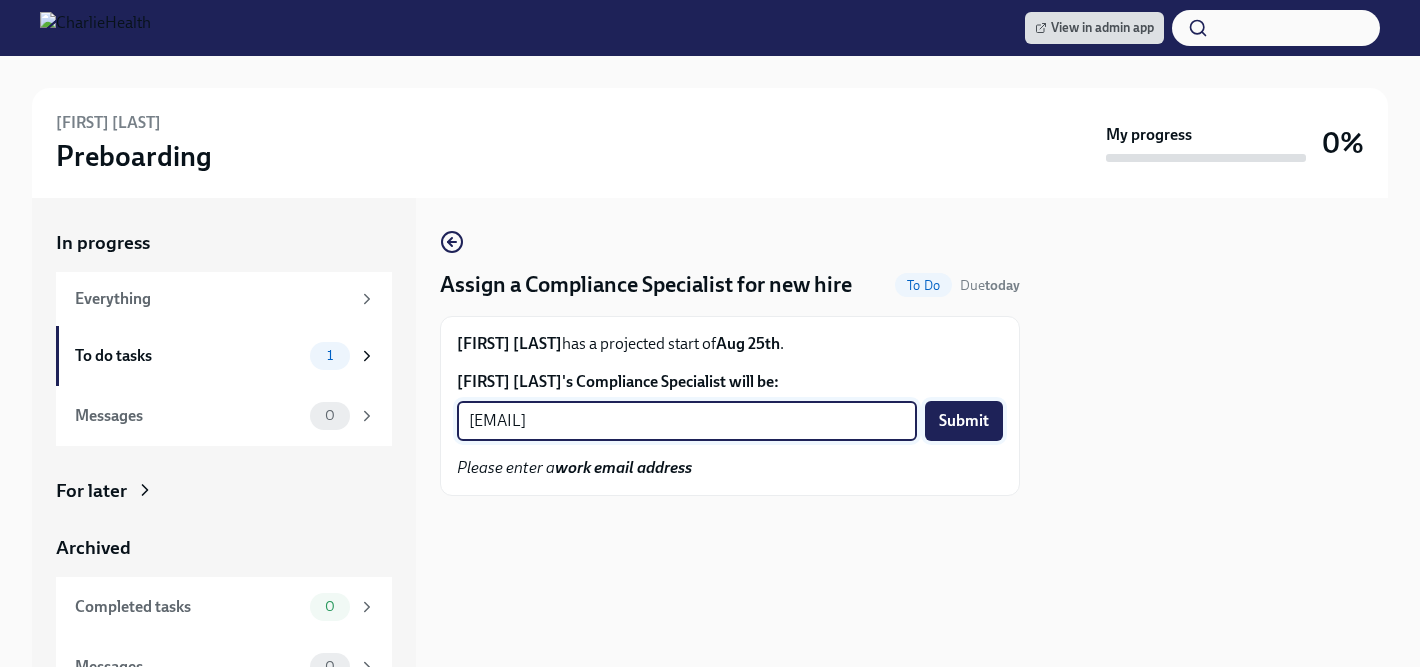 type on "[EMAIL]" 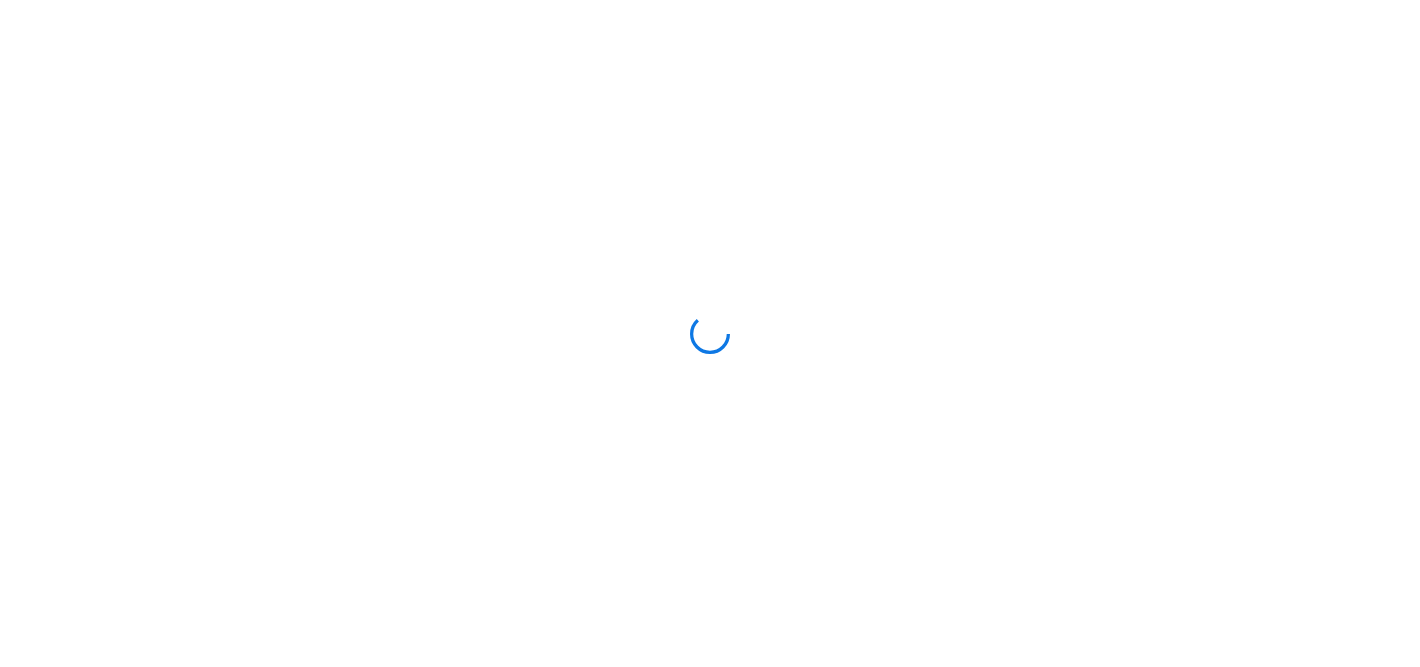 scroll, scrollTop: 0, scrollLeft: 0, axis: both 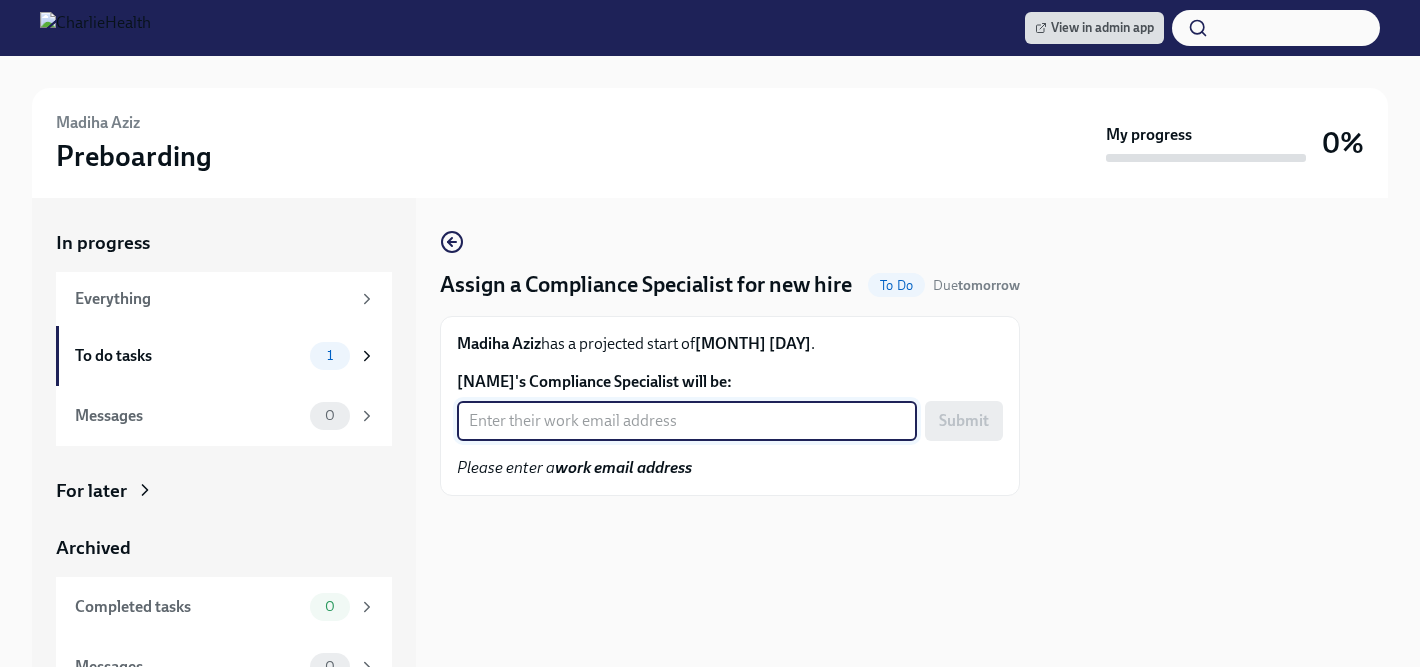 click on "[NAME]'s Compliance Specialist will be:" at bounding box center [687, 421] 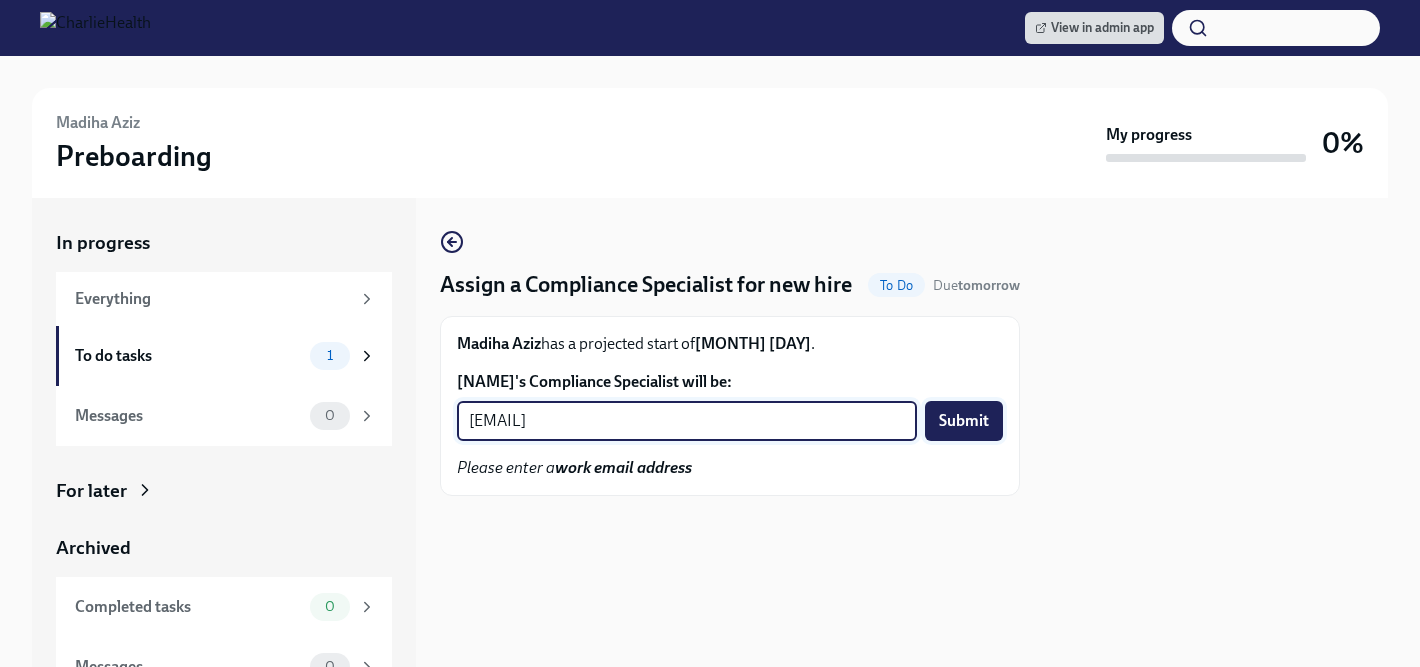 type on "[EMAIL]" 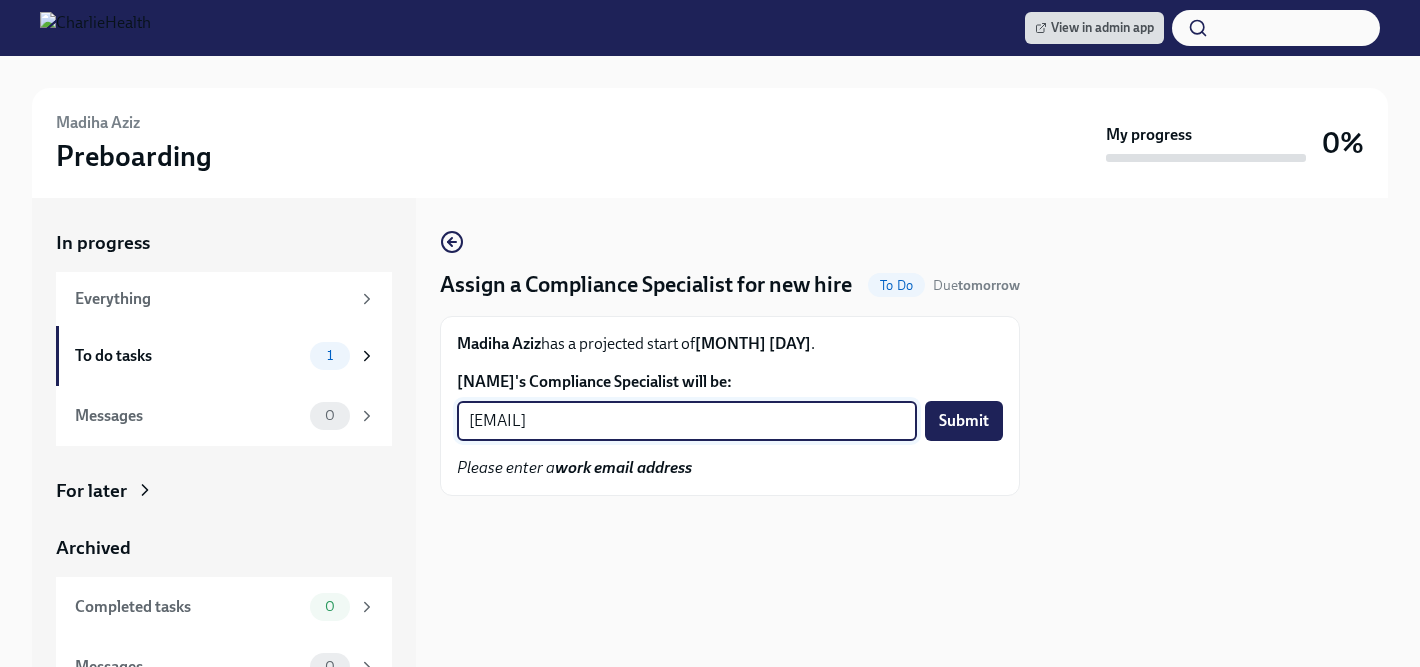 click on "Submit" at bounding box center [964, 421] 